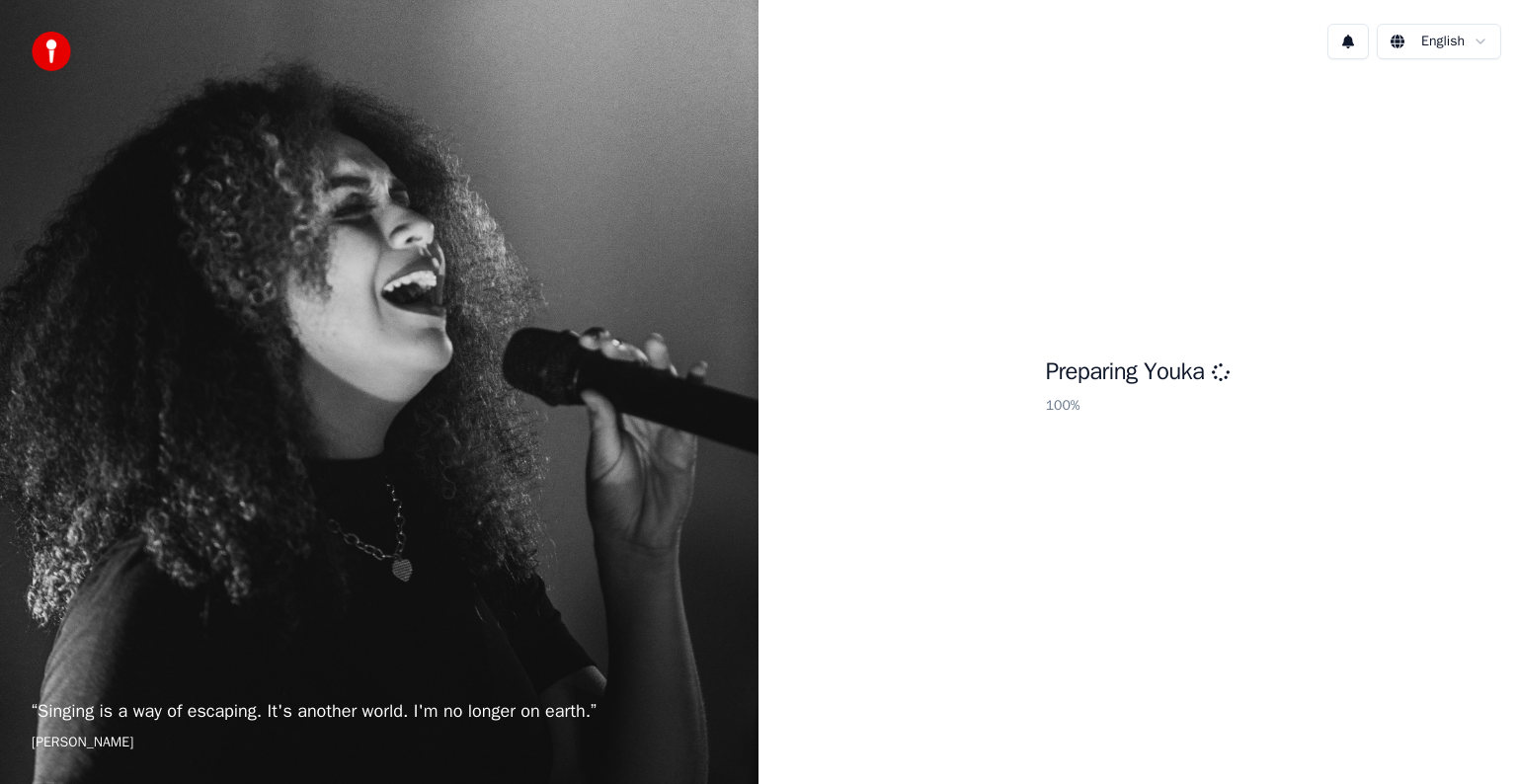 scroll, scrollTop: 0, scrollLeft: 0, axis: both 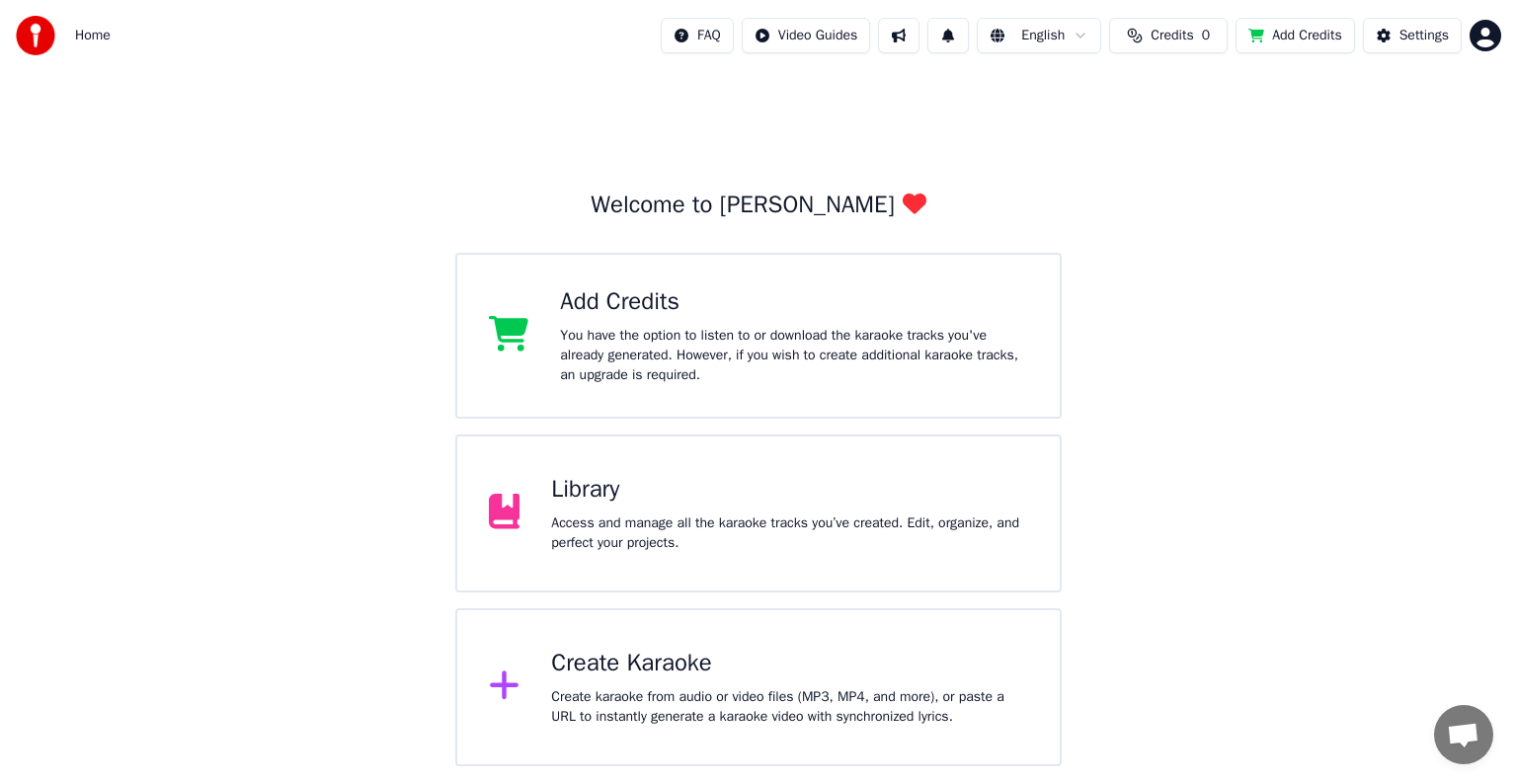 click on "Access and manage all the karaoke tracks you’ve created. Edit, organize, and perfect your projects." at bounding box center [789, 533] 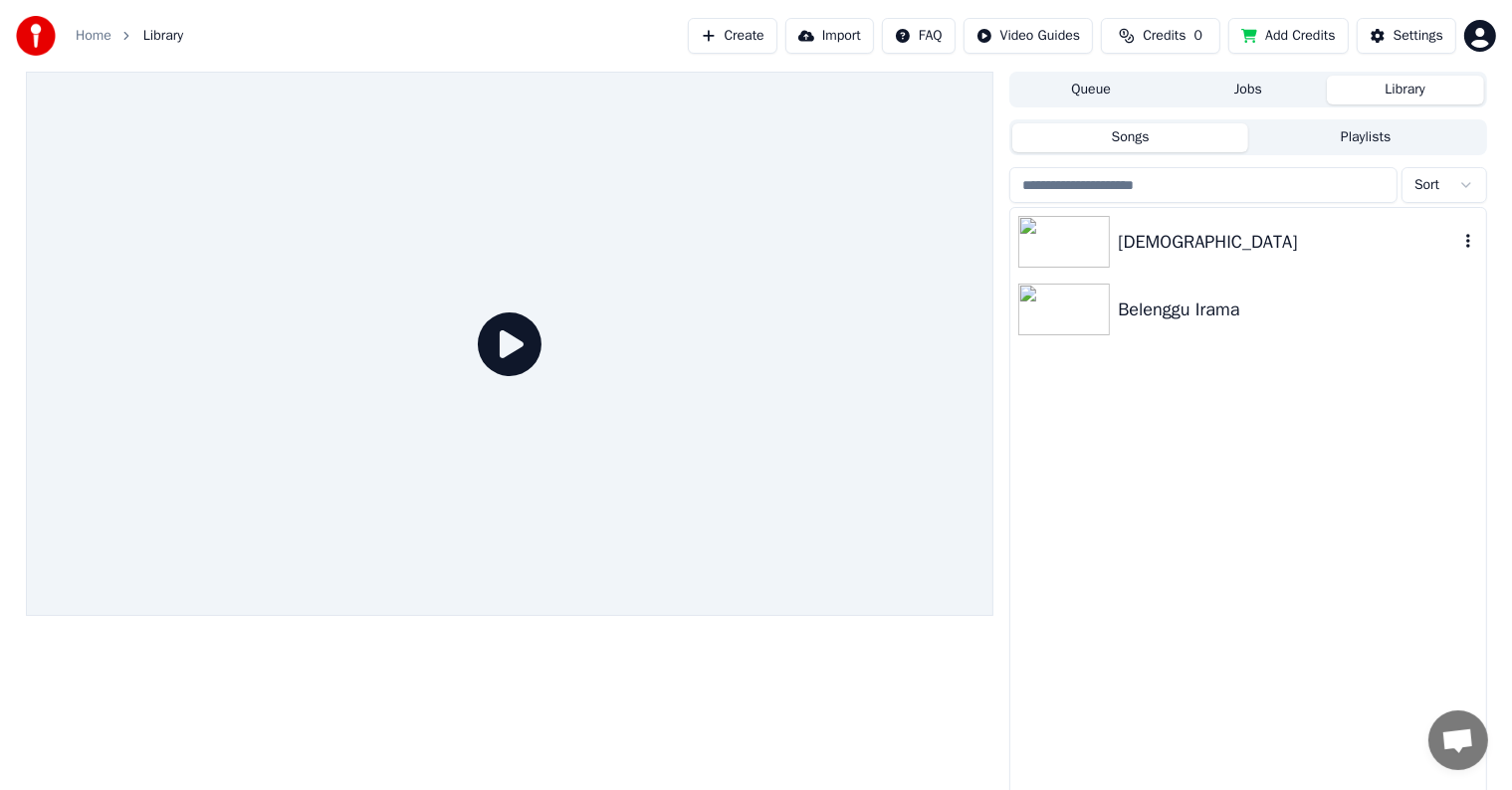 click on "[DEMOGRAPHIC_DATA]" at bounding box center [1287, 242] 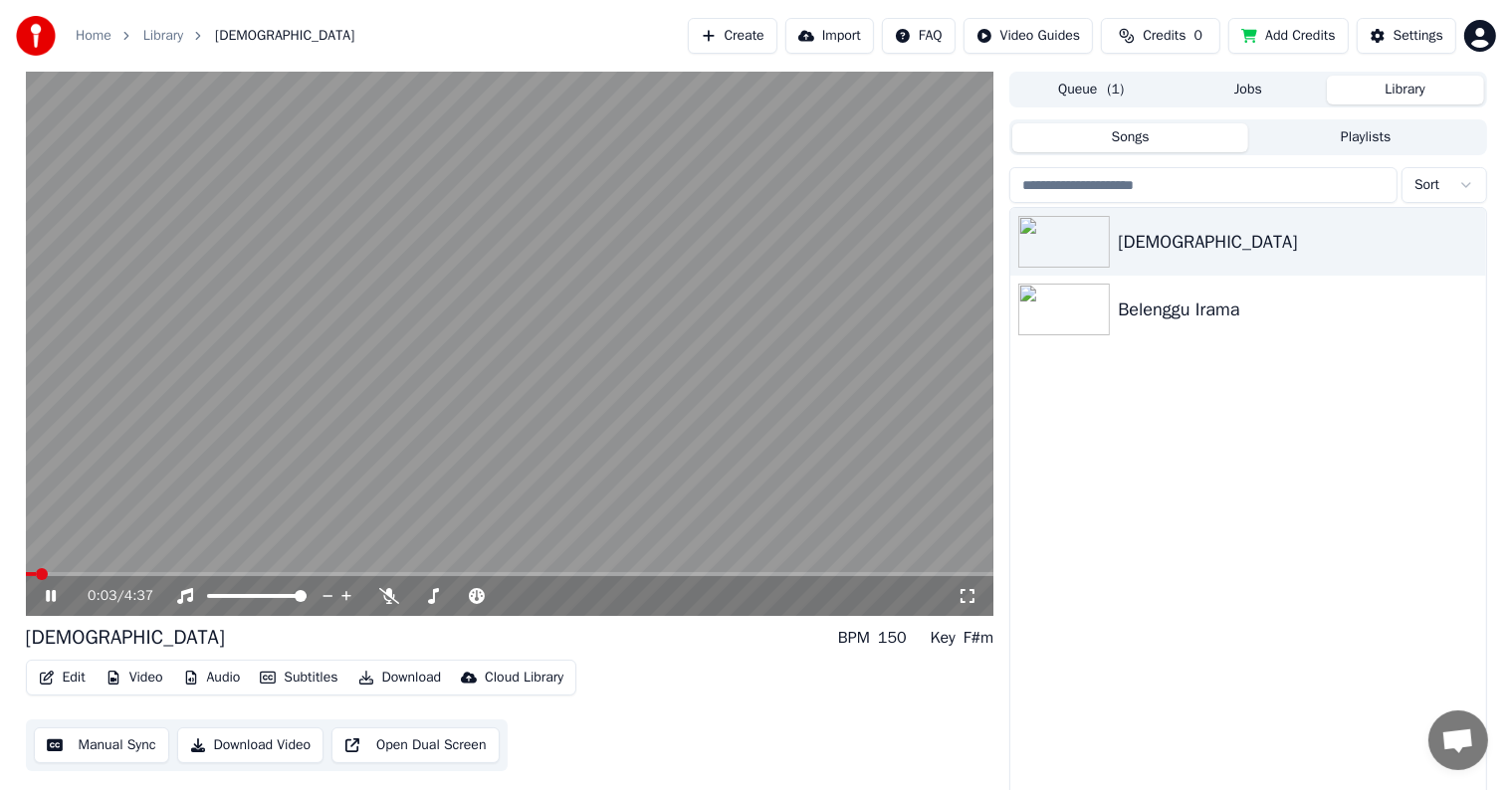 click 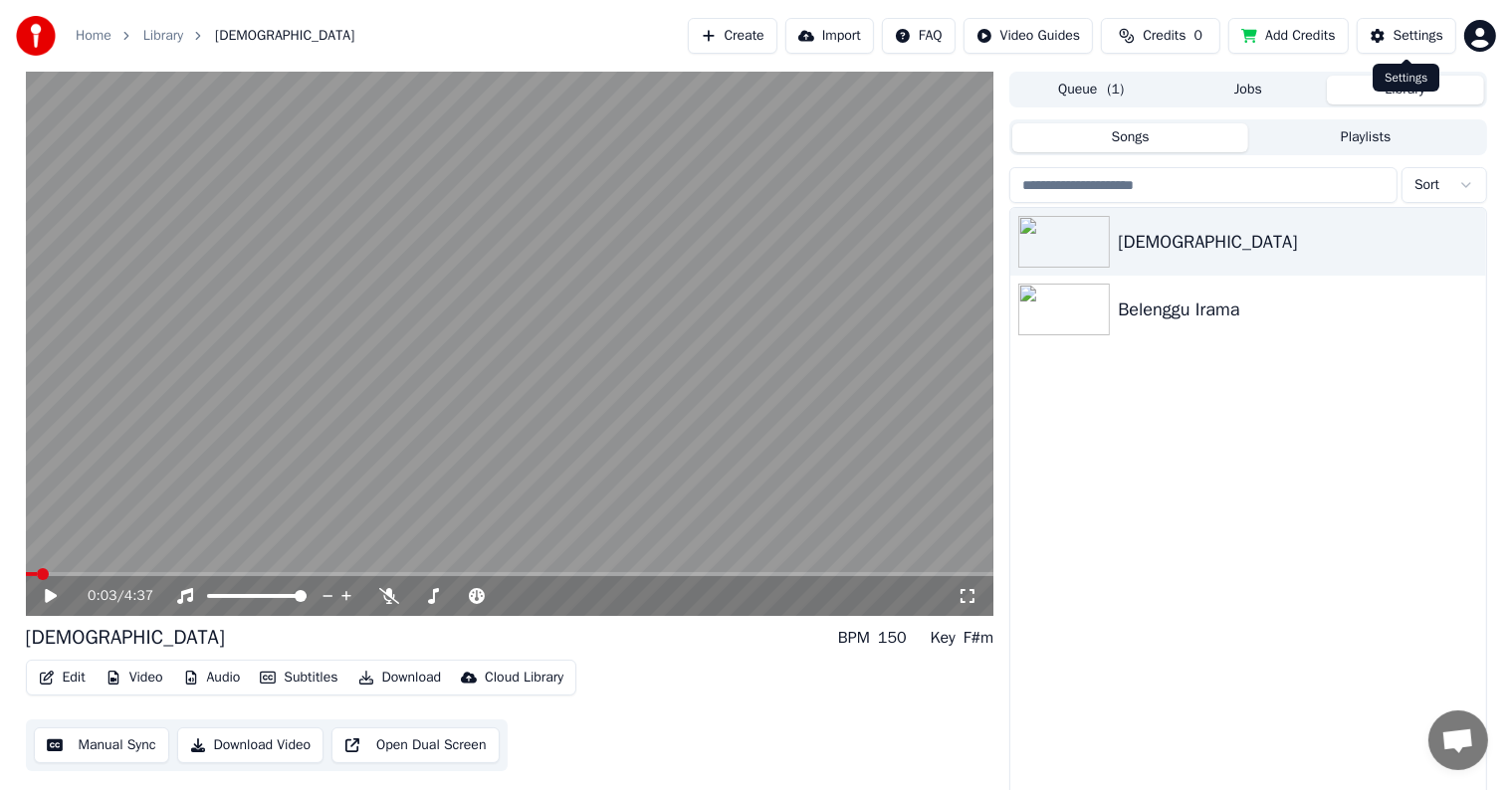 click on "Settings" at bounding box center (1418, 36) 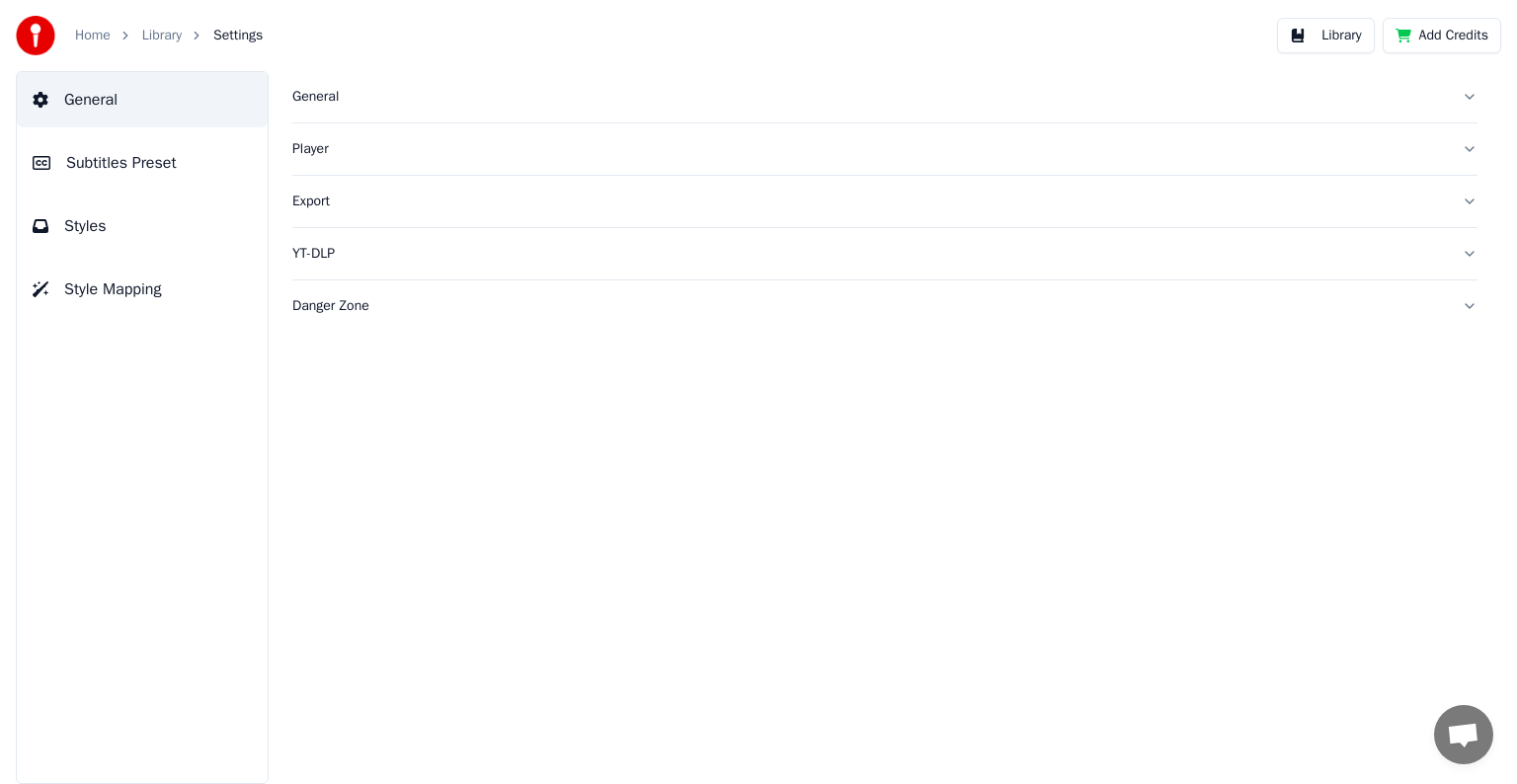 click on "Styles" at bounding box center [85, 226] 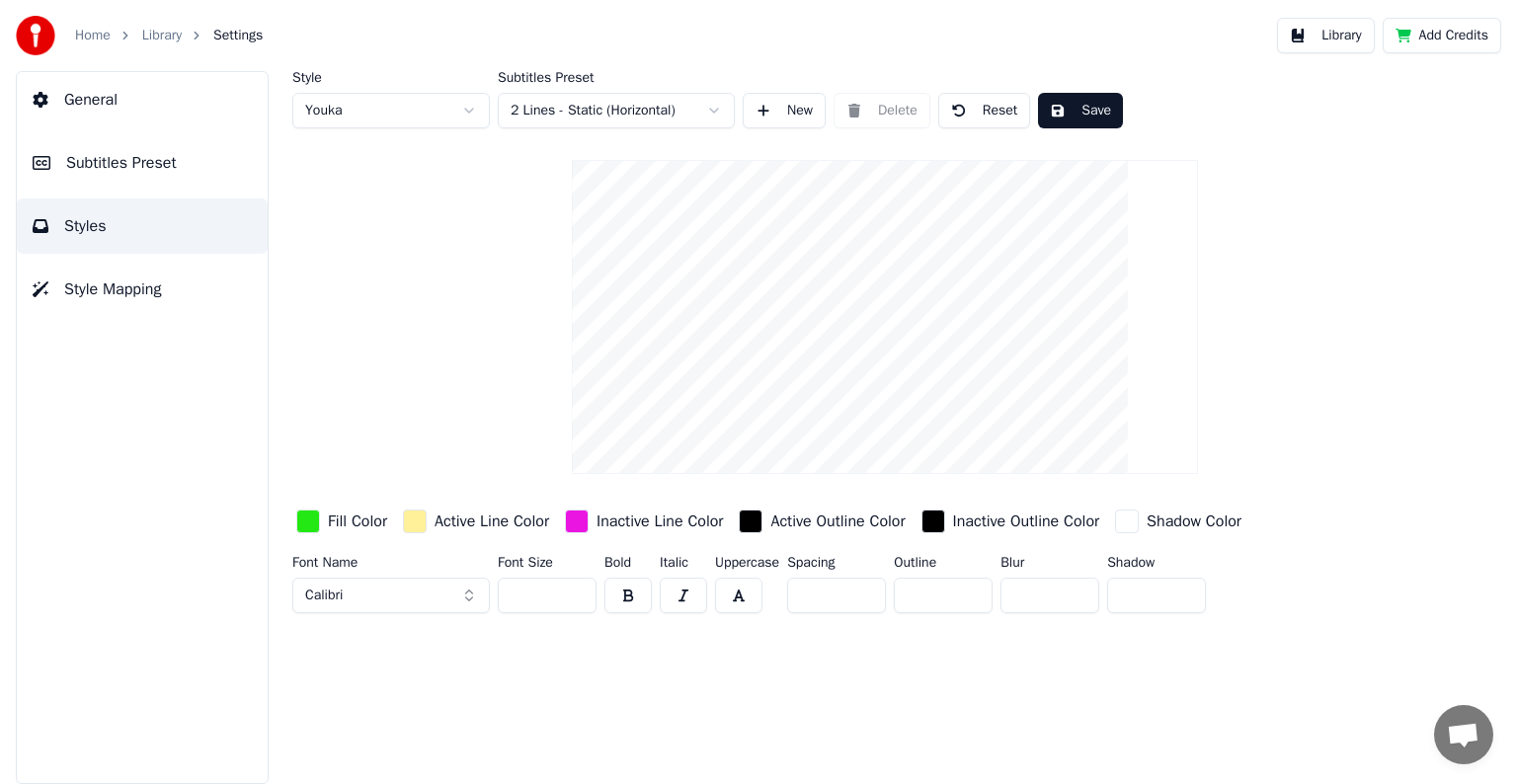 click on "***" at bounding box center (547, 595) 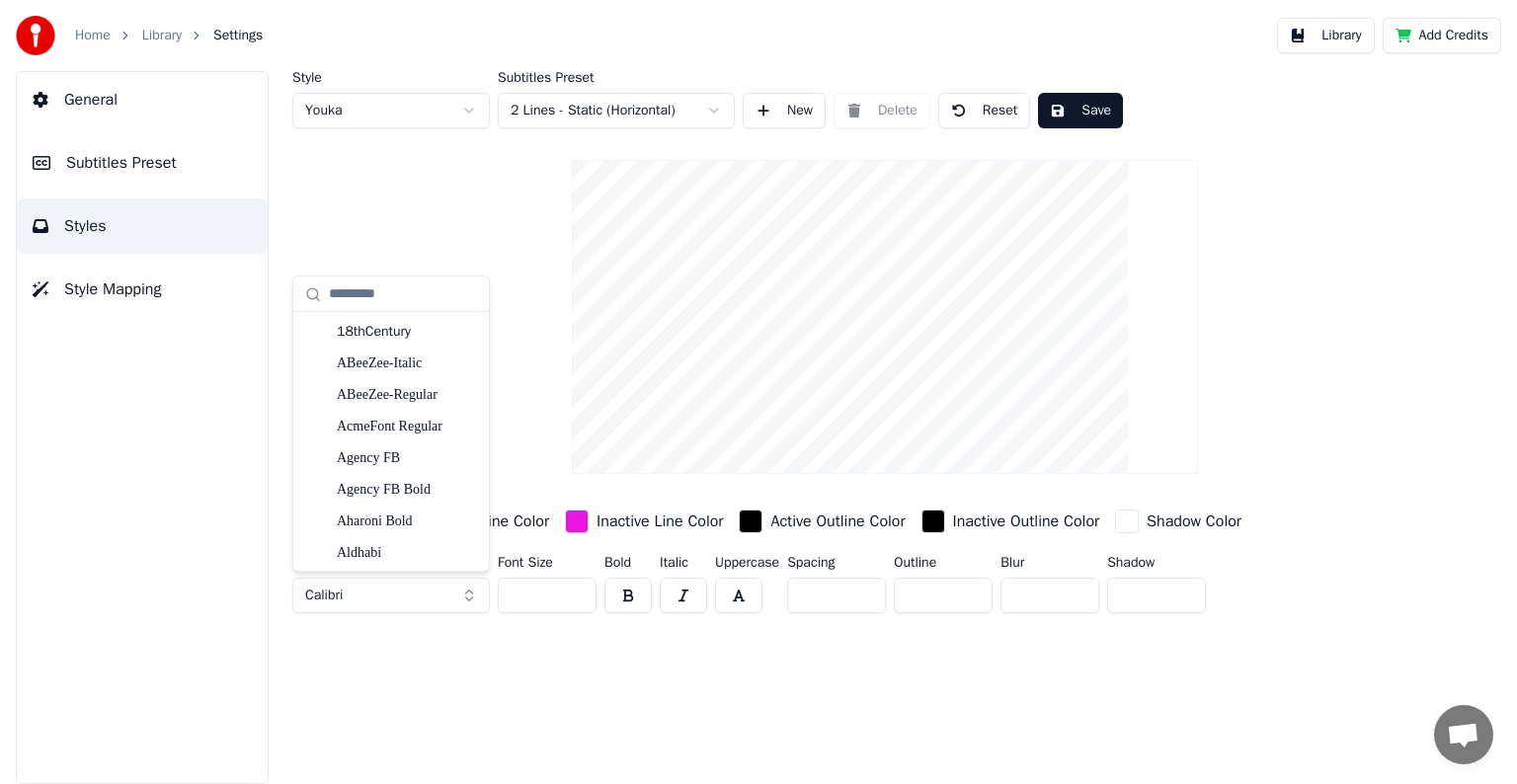 click on "Calibri" at bounding box center (391, 595) 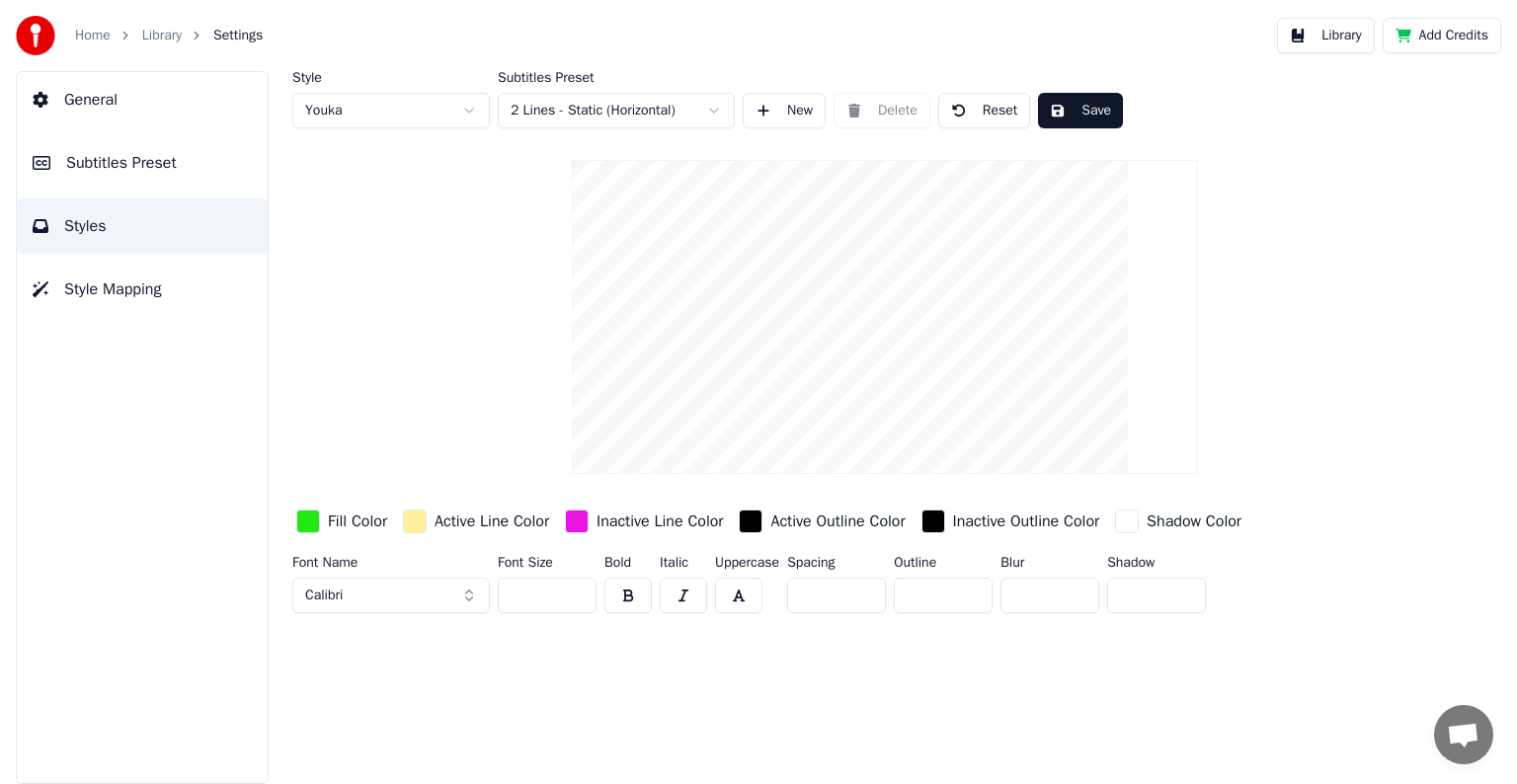 click on "Calibri" at bounding box center [391, 595] 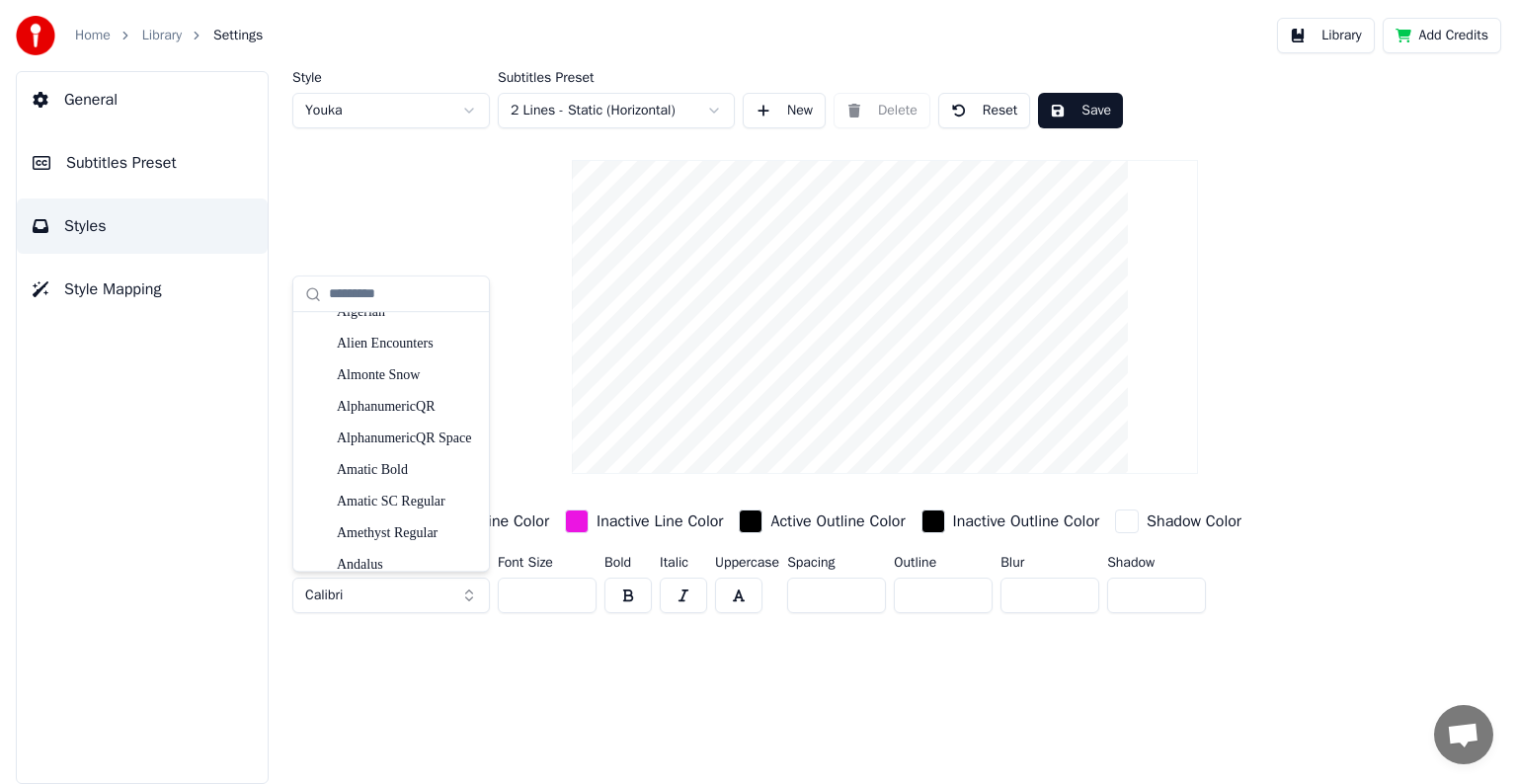 scroll, scrollTop: 395, scrollLeft: 0, axis: vertical 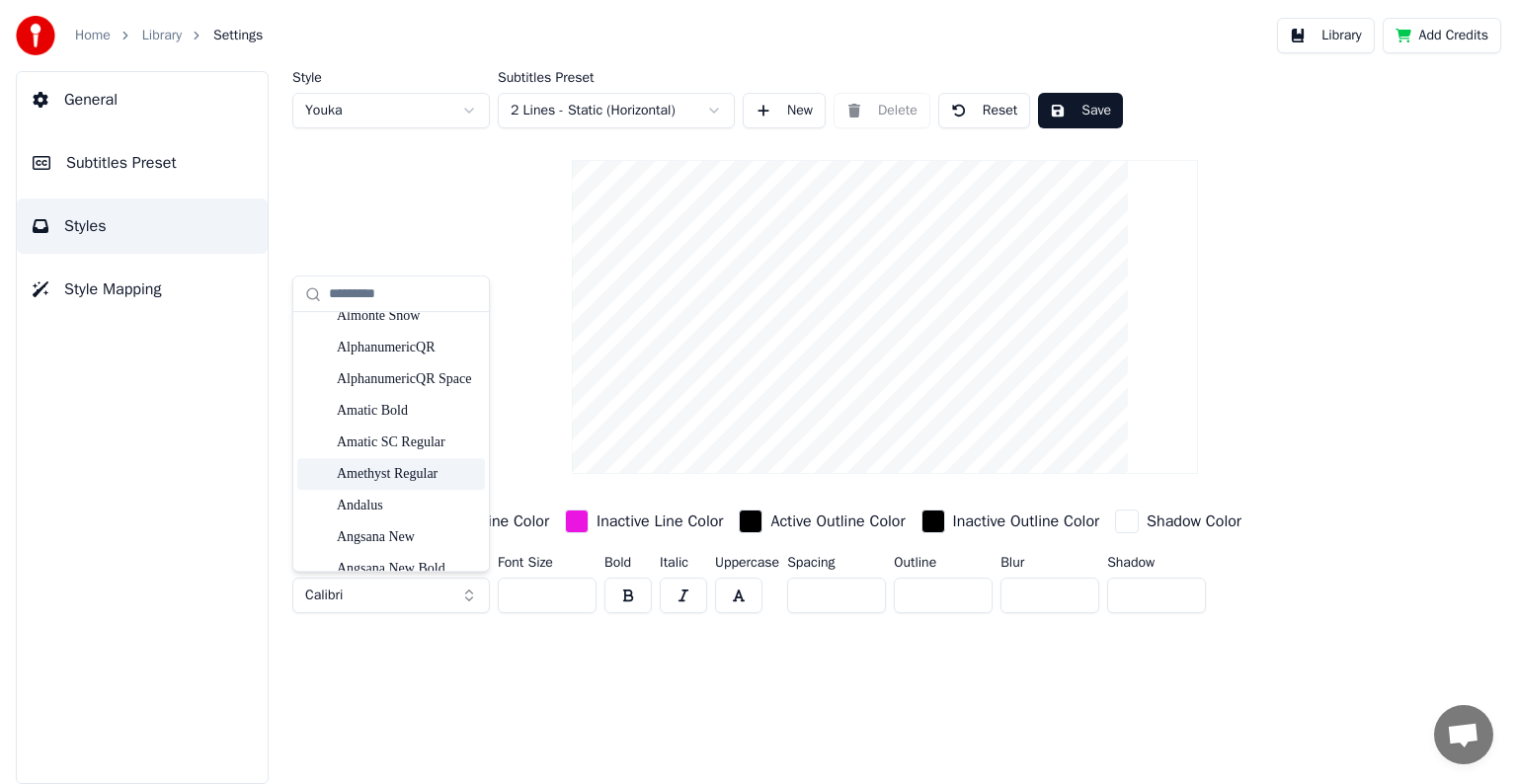 click on "Amethyst Regular" at bounding box center [407, 474] 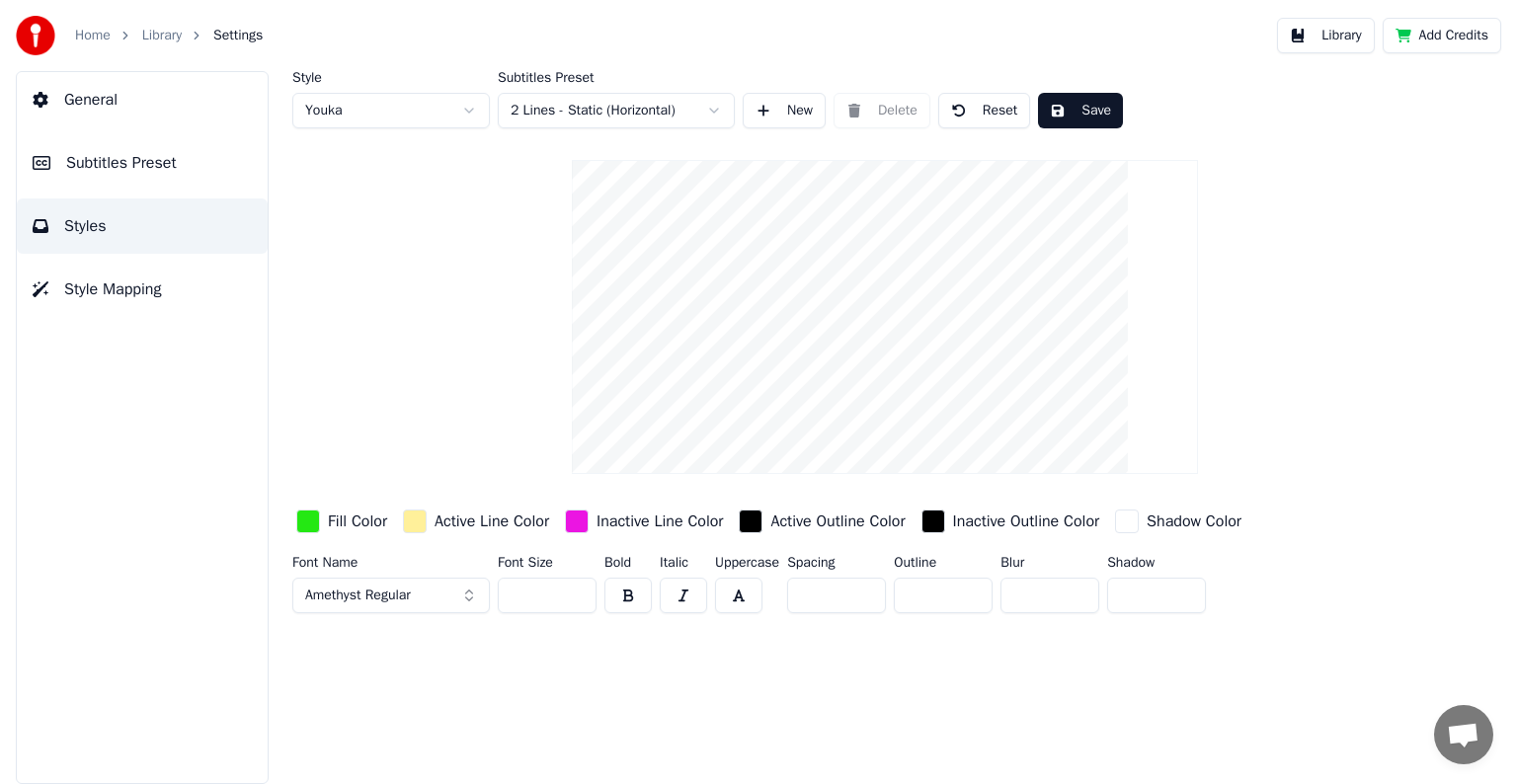 click on "Amethyst Regular" at bounding box center [391, 595] 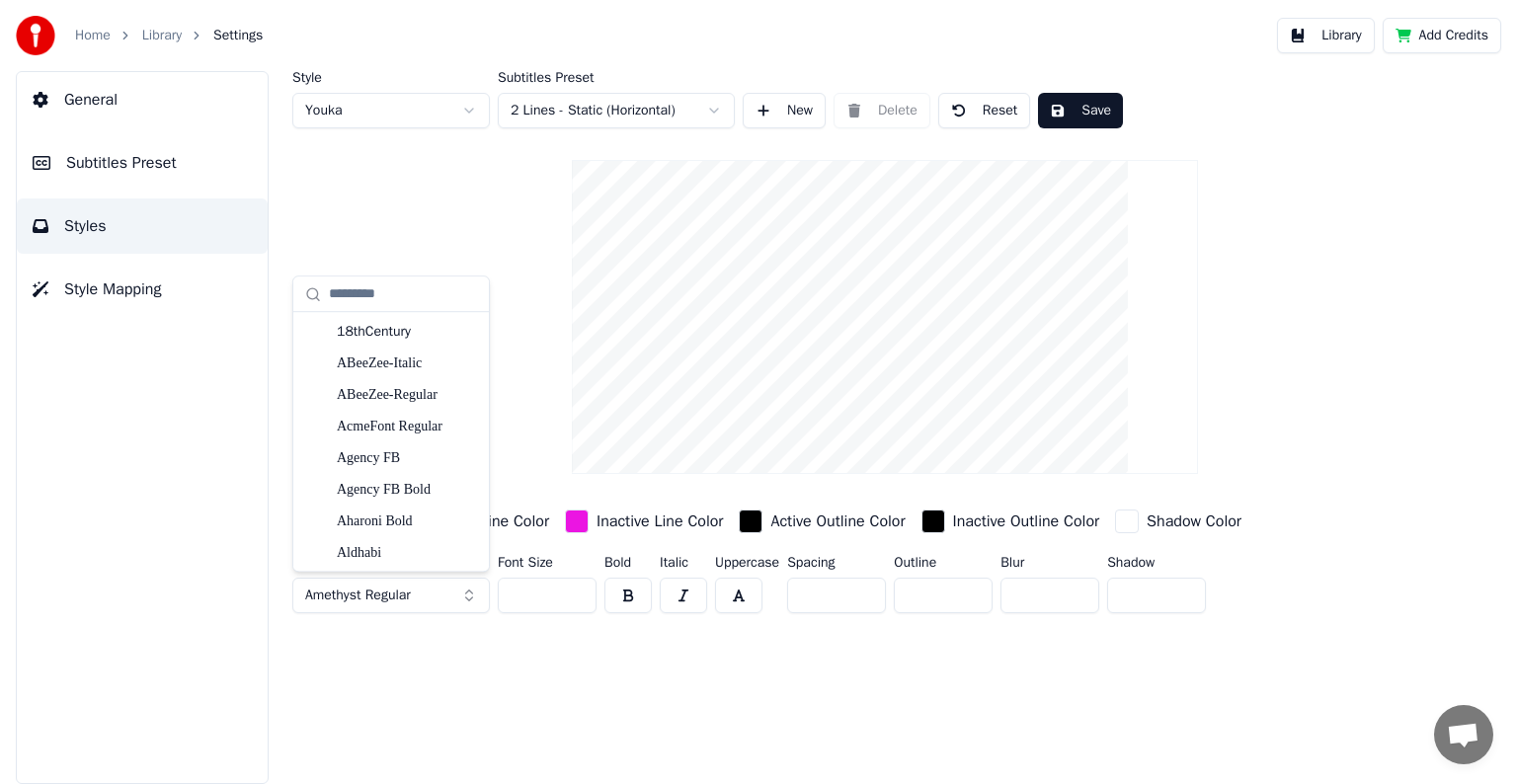 click on "Amethyst Regular" at bounding box center (391, 595) 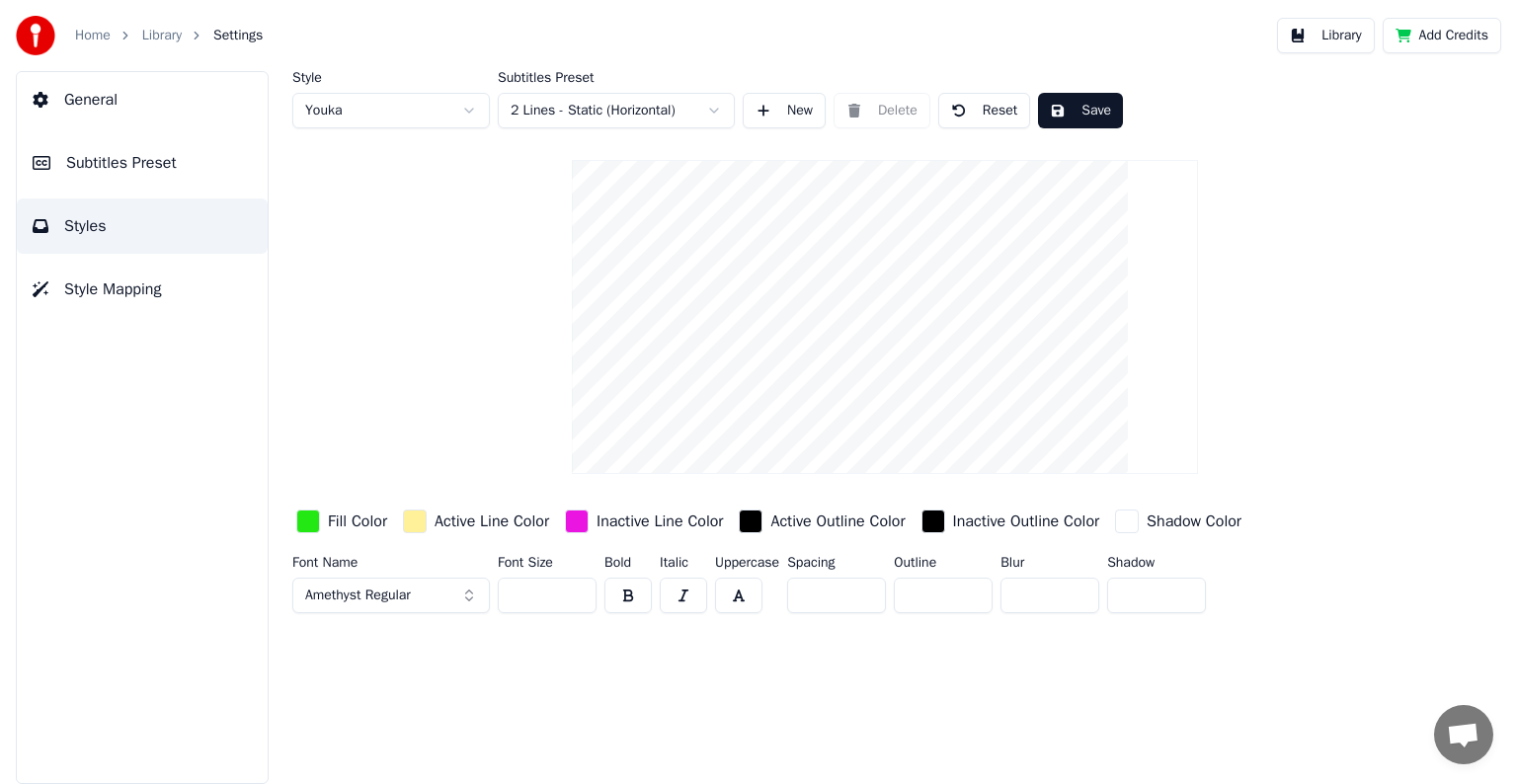 click on "Amethyst Regular" at bounding box center (391, 595) 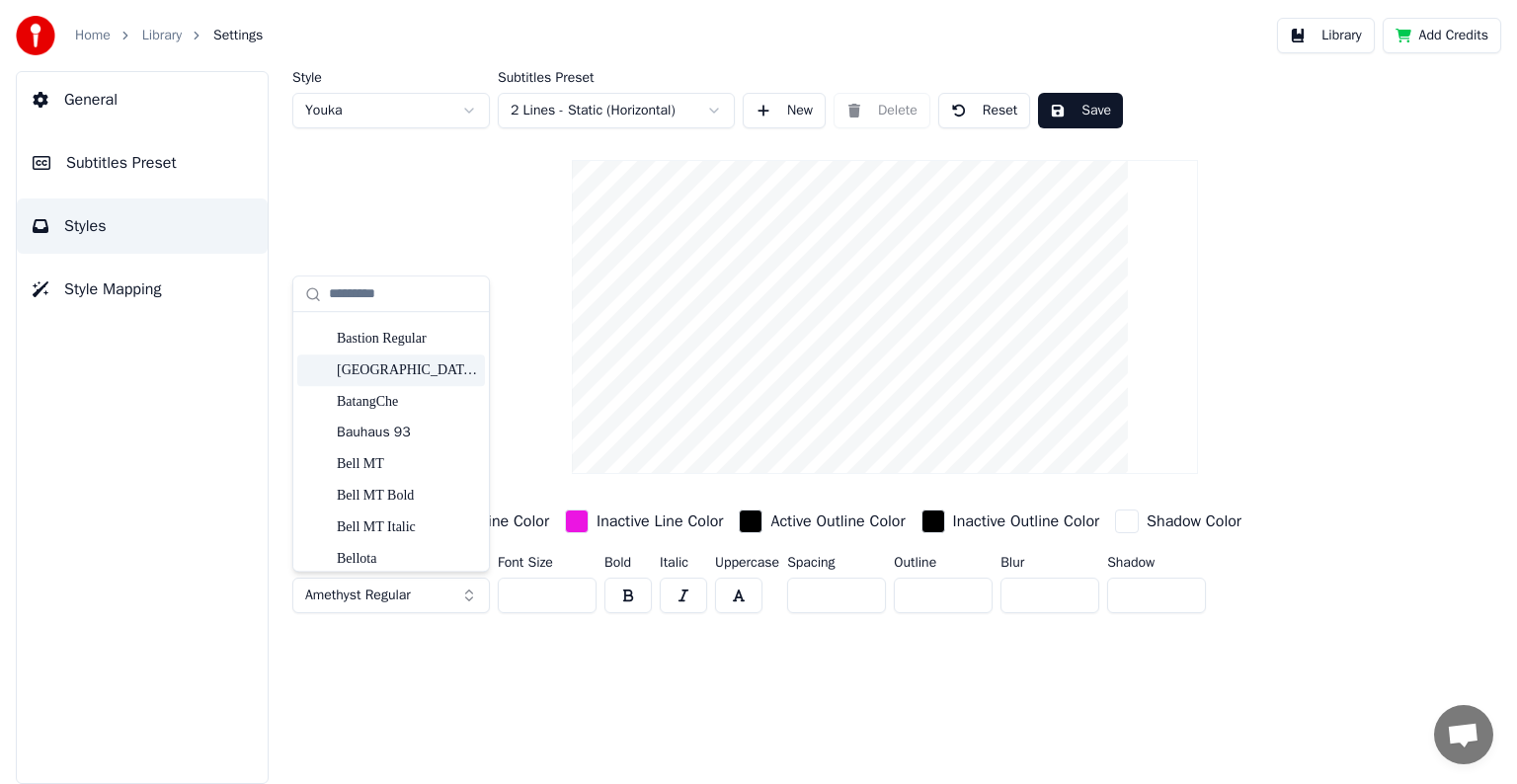 scroll, scrollTop: 3061, scrollLeft: 0, axis: vertical 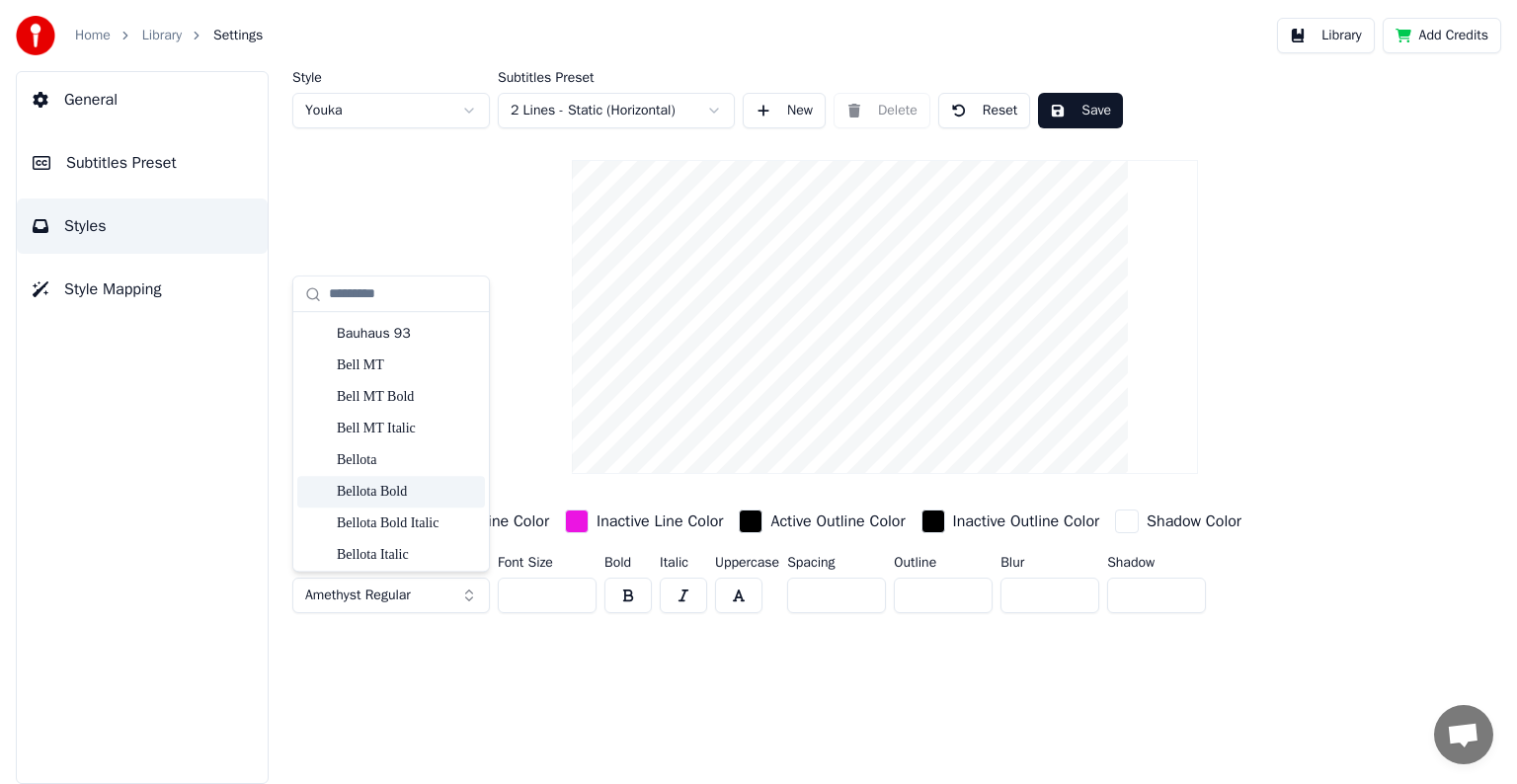 click on "Bellota Bold" at bounding box center [407, 493] 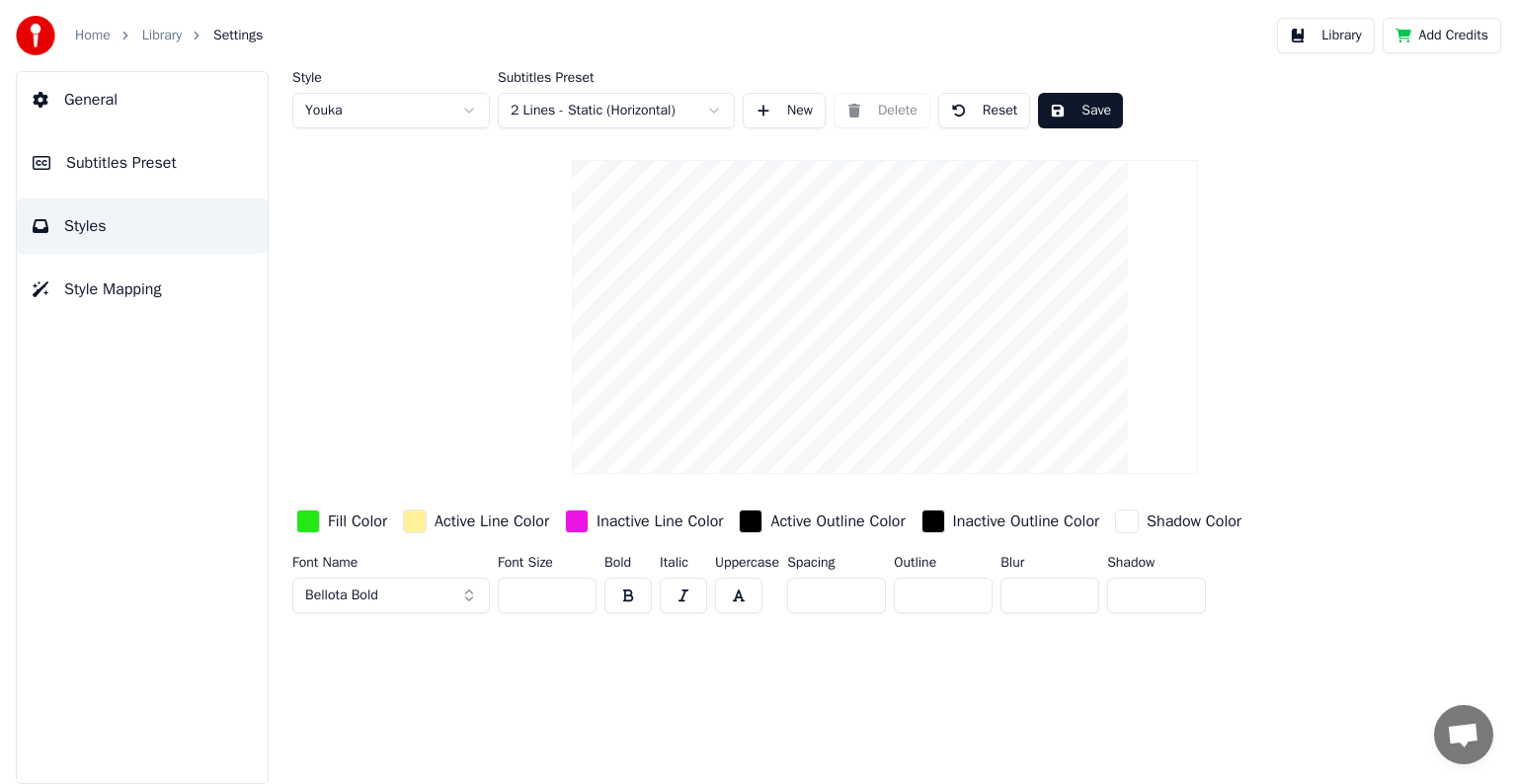 click at bounding box center [308, 521] 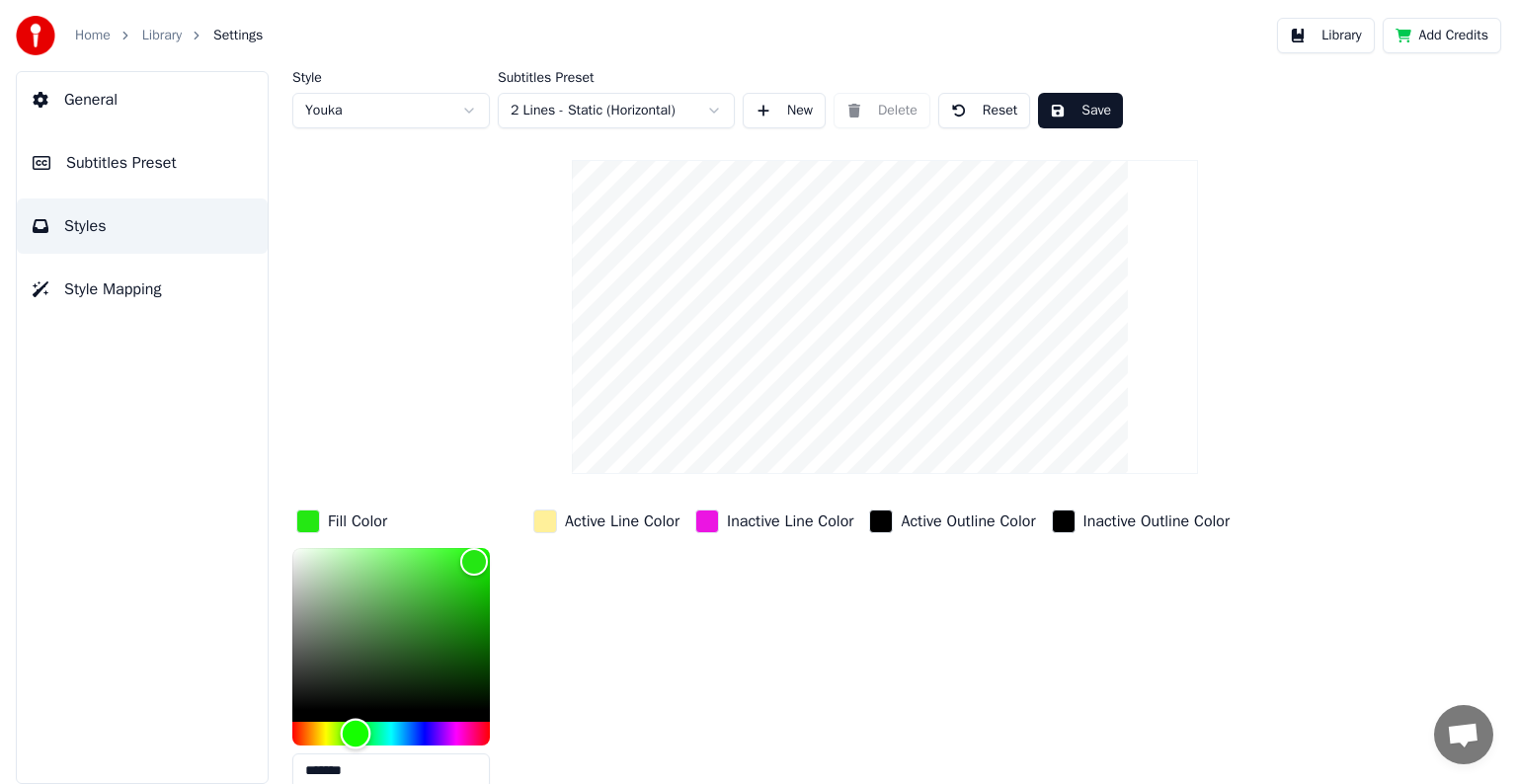 click at bounding box center (391, 734) 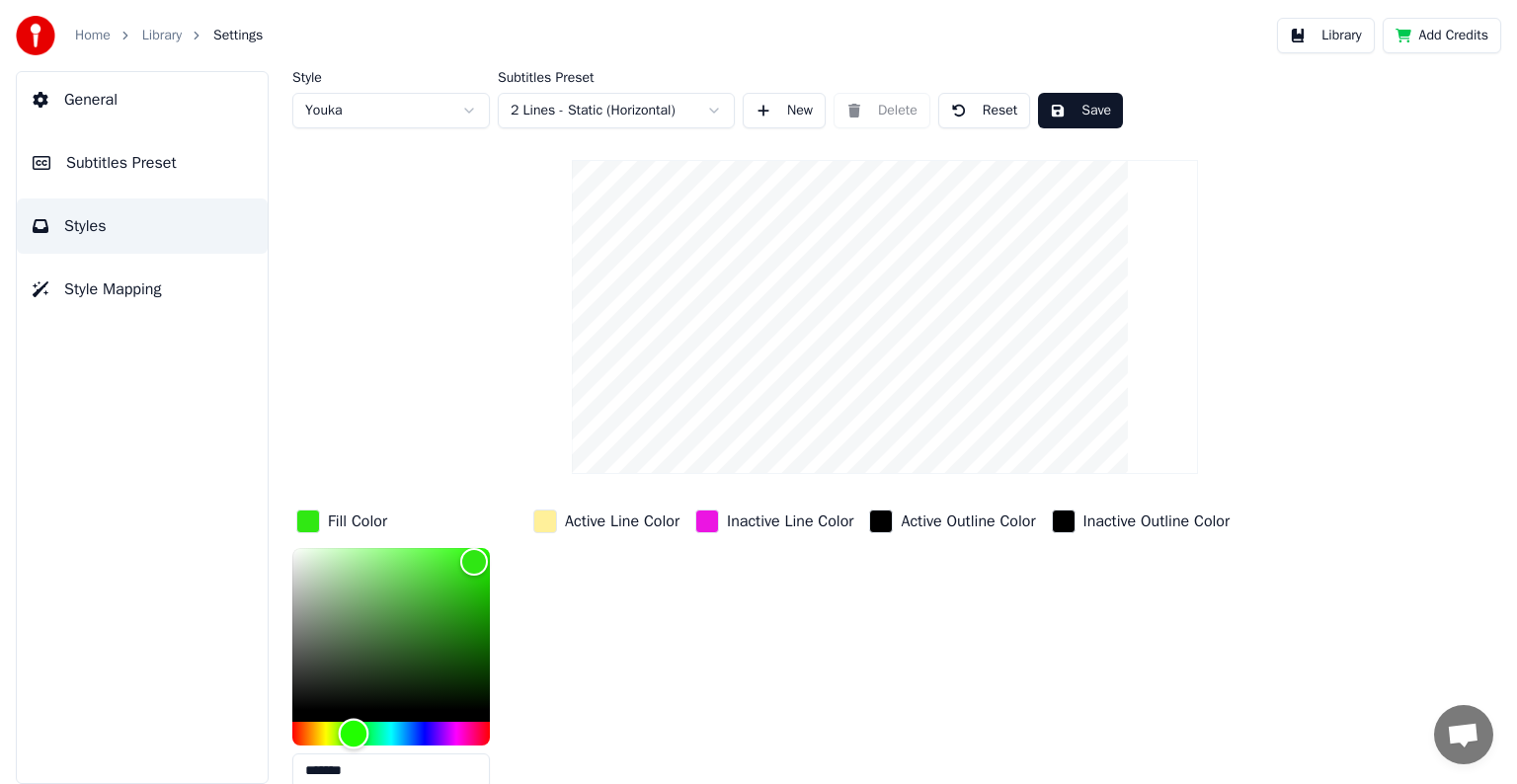 click at bounding box center [391, 734] 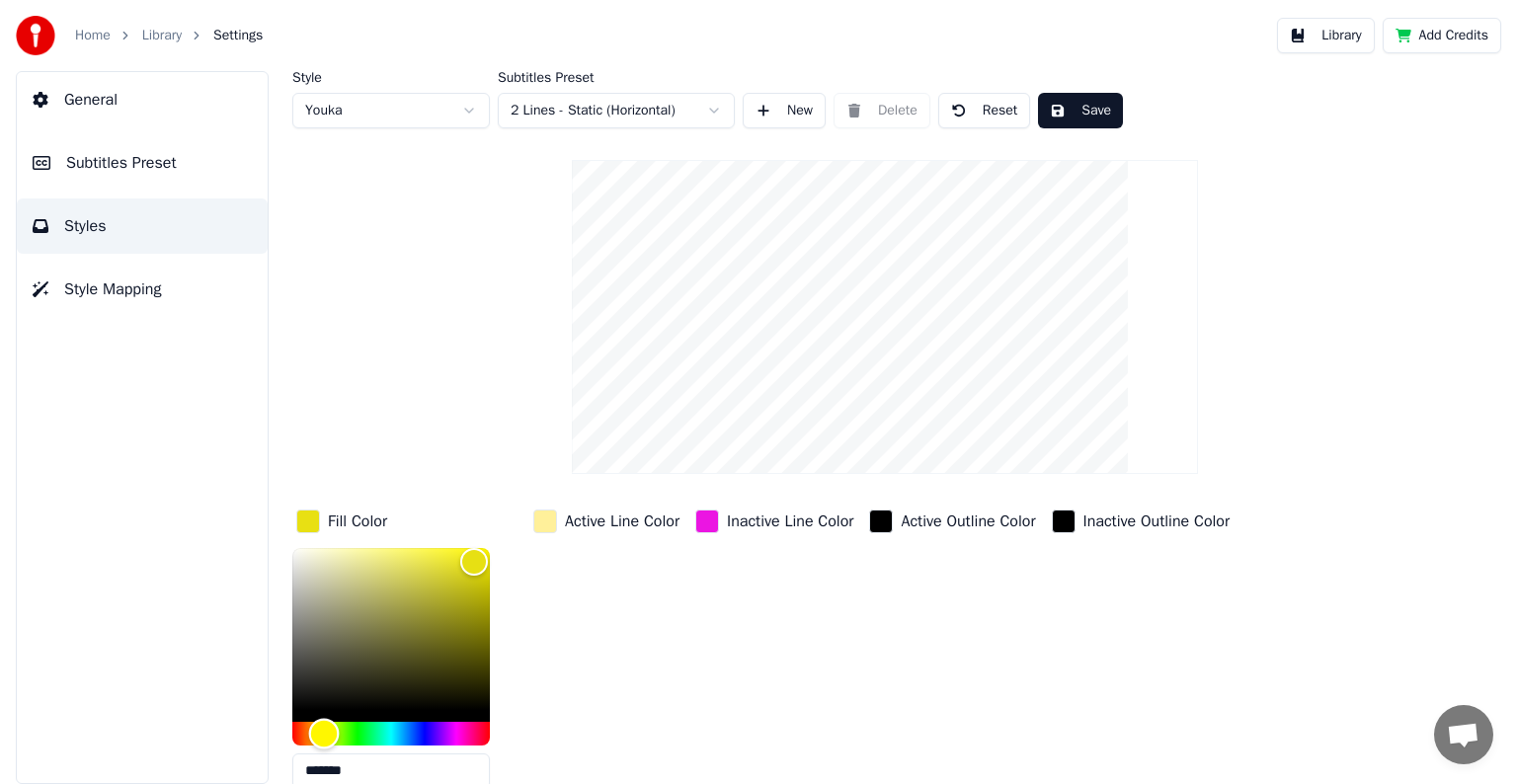 click at bounding box center (391, 734) 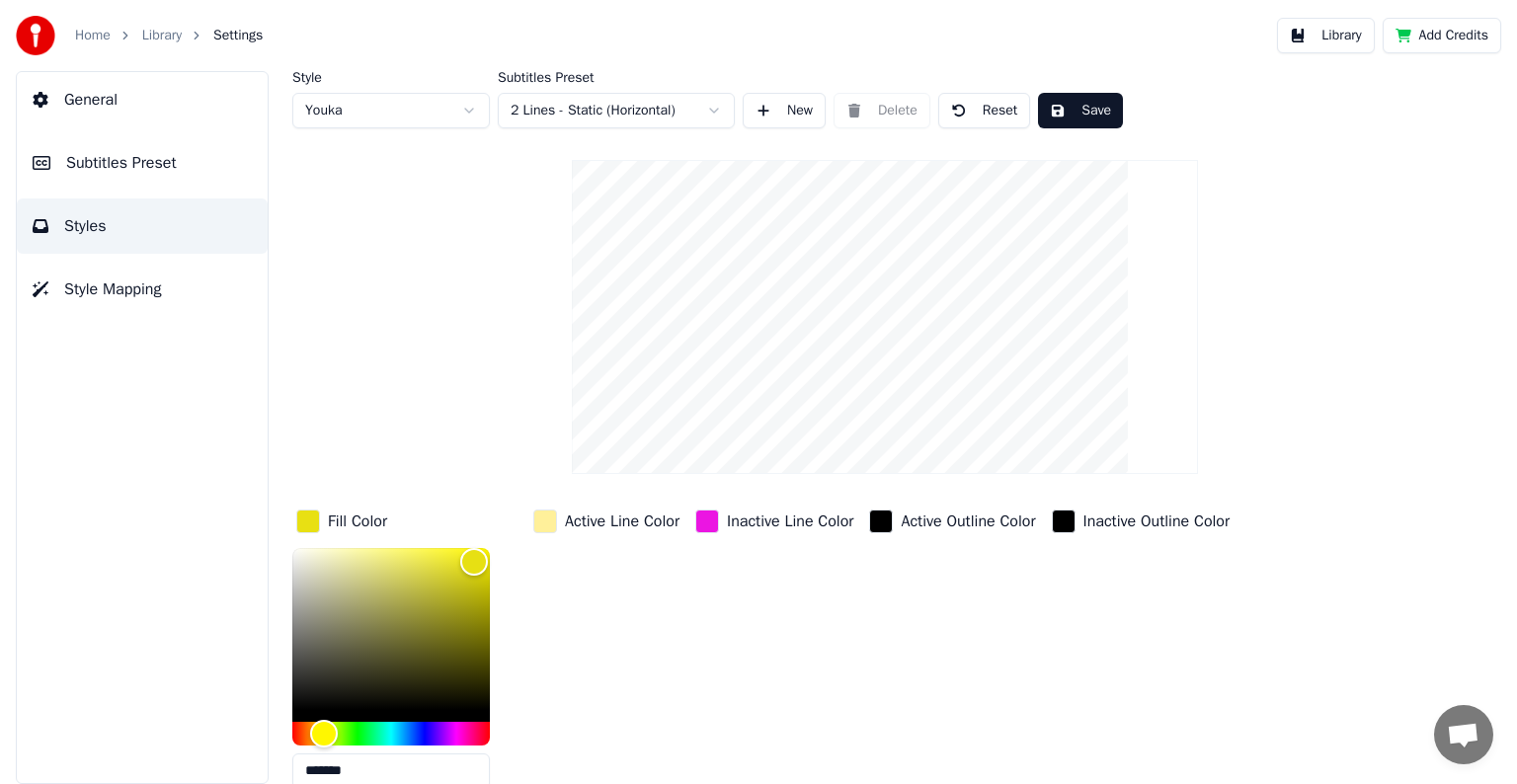 click at bounding box center [545, 521] 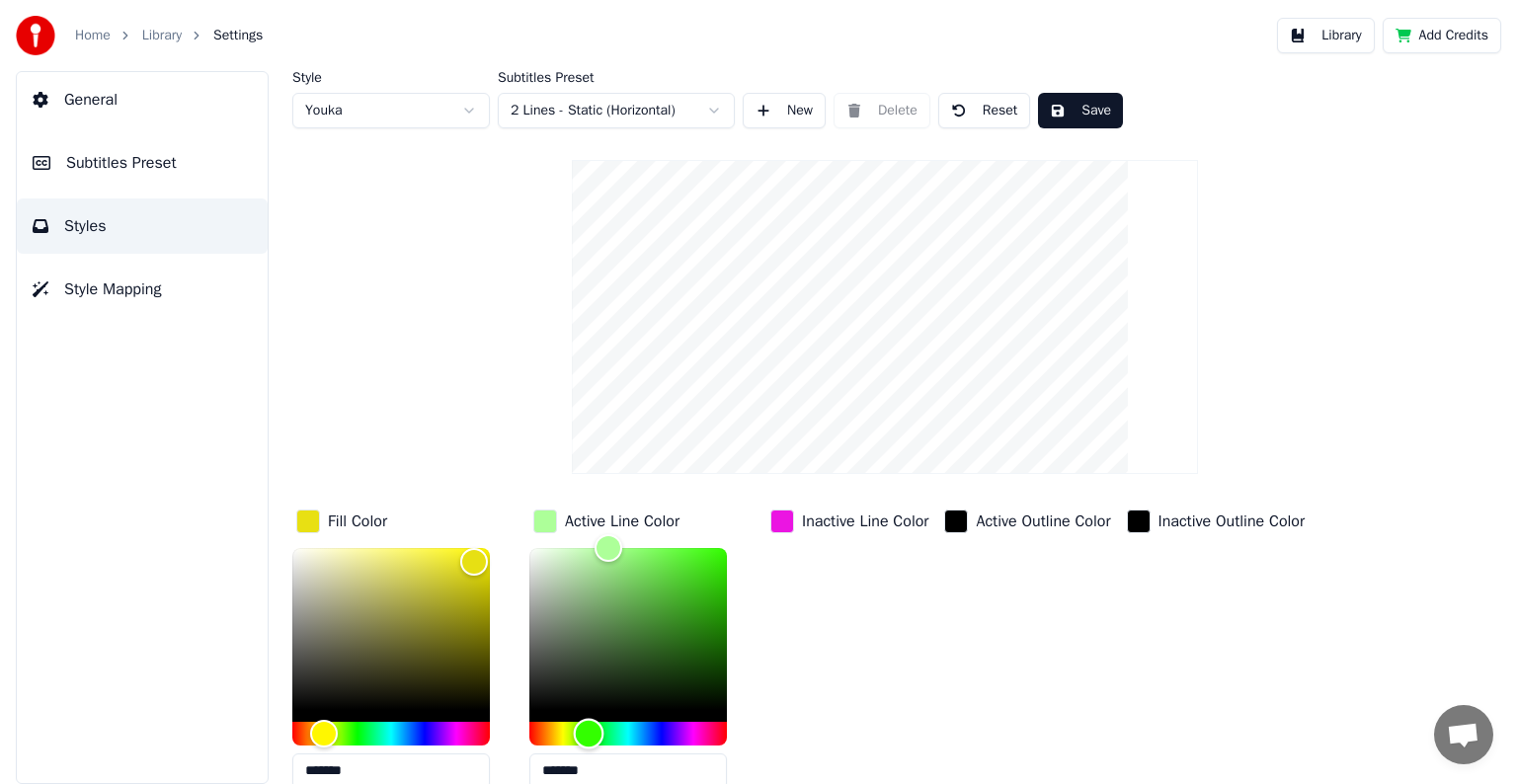 click at bounding box center (628, 734) 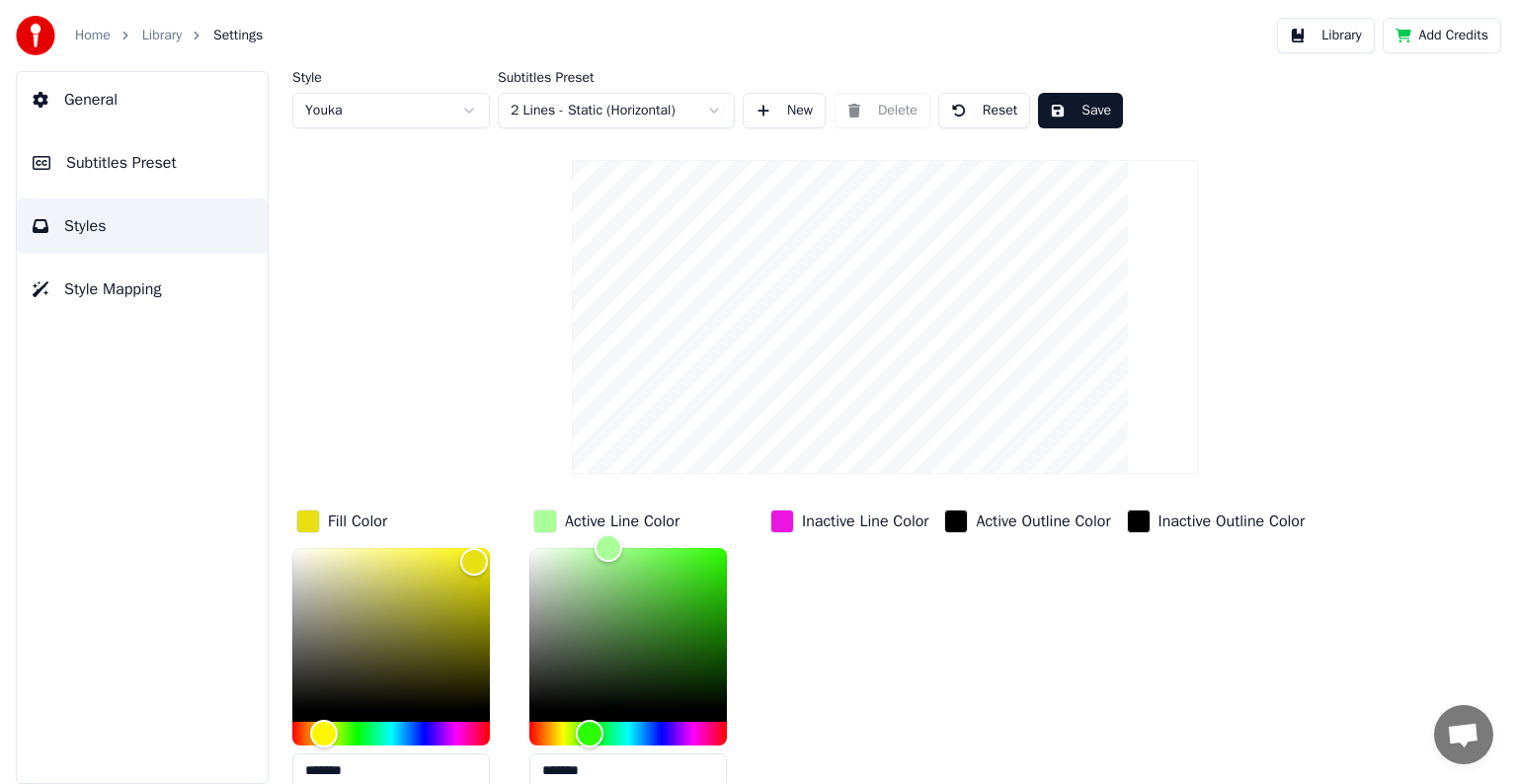 click on "Inactive Line Color" at bounding box center [865, 521] 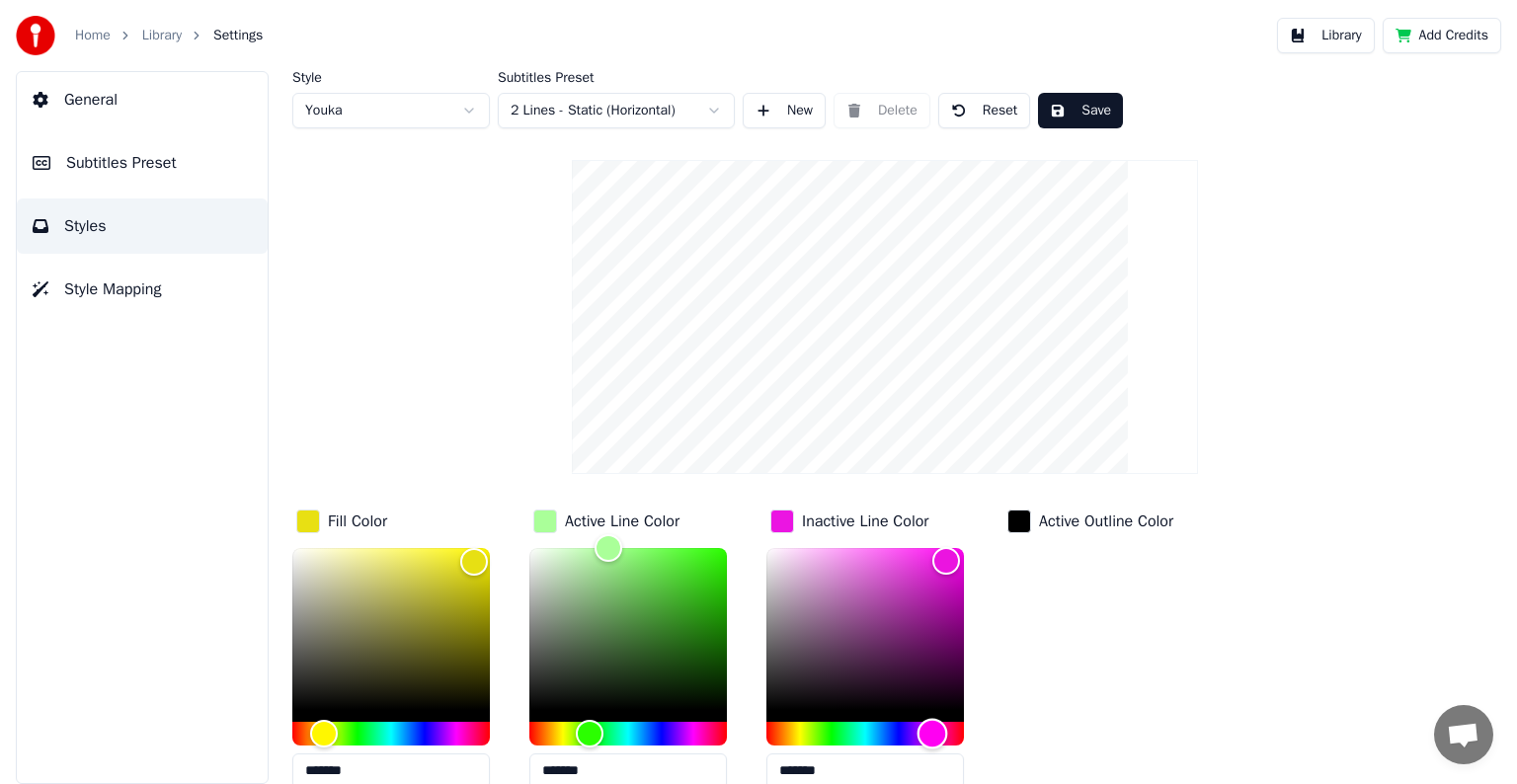 type on "*******" 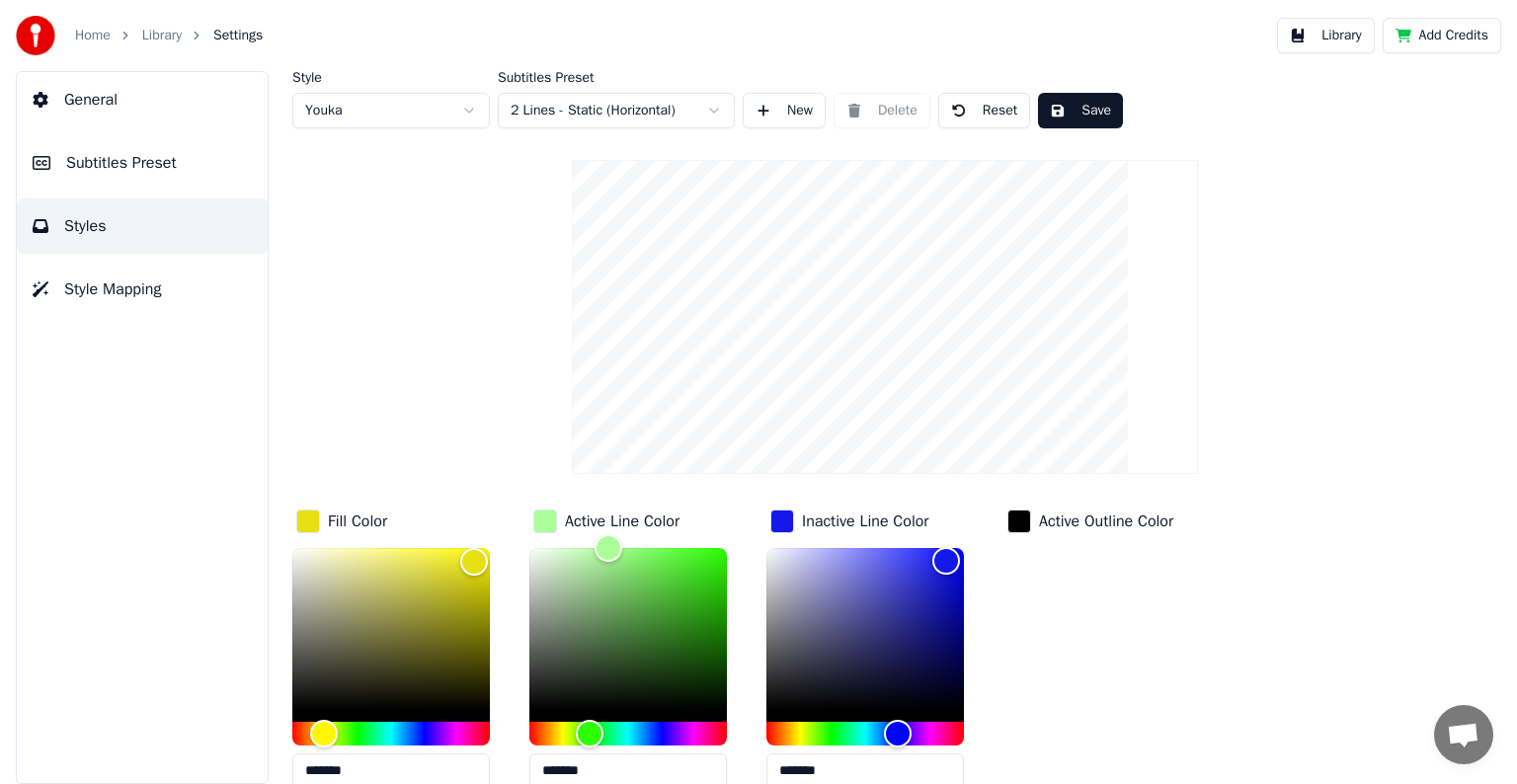click on "Active Outline Color" at bounding box center [1106, 521] 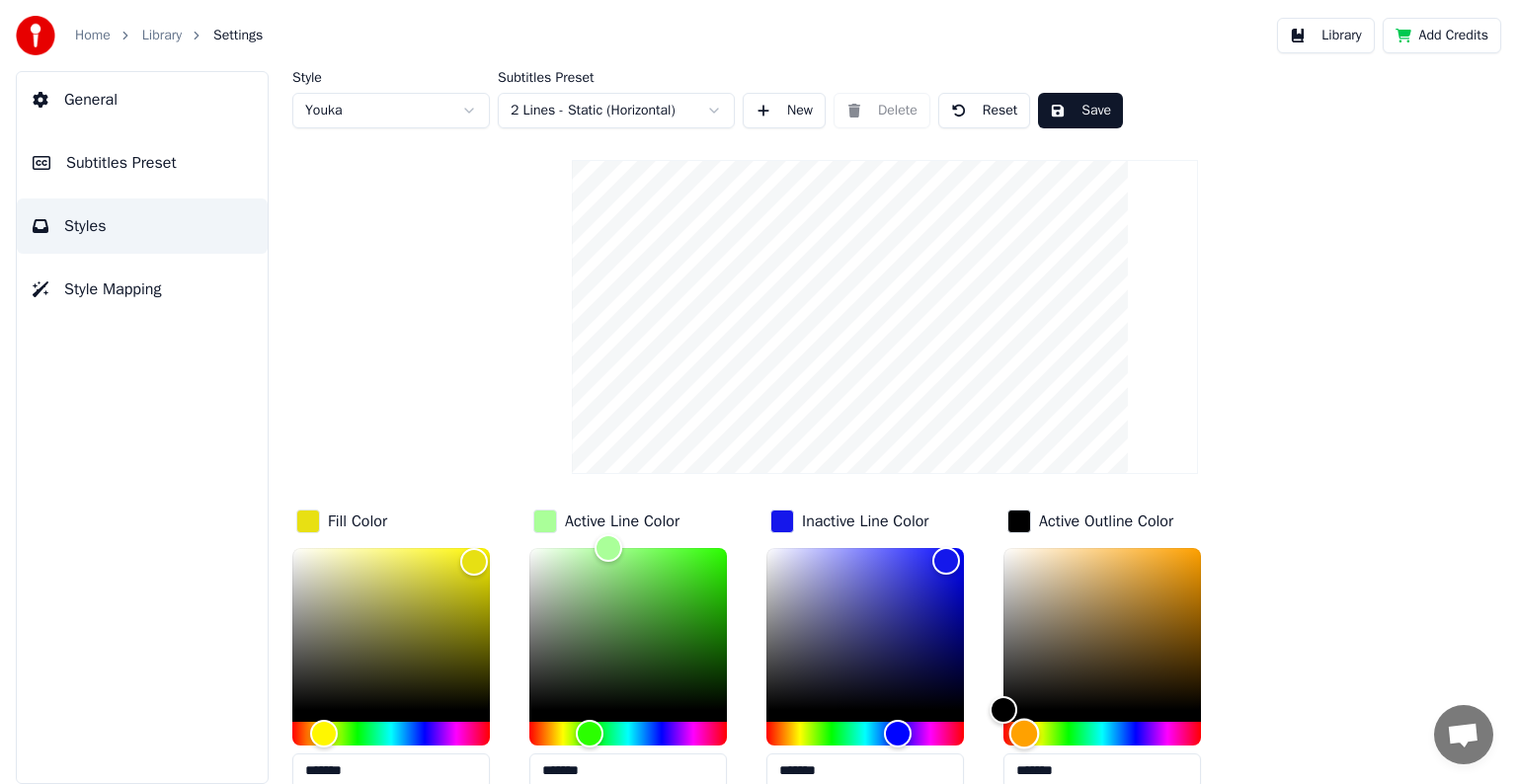 click at bounding box center [1102, 734] 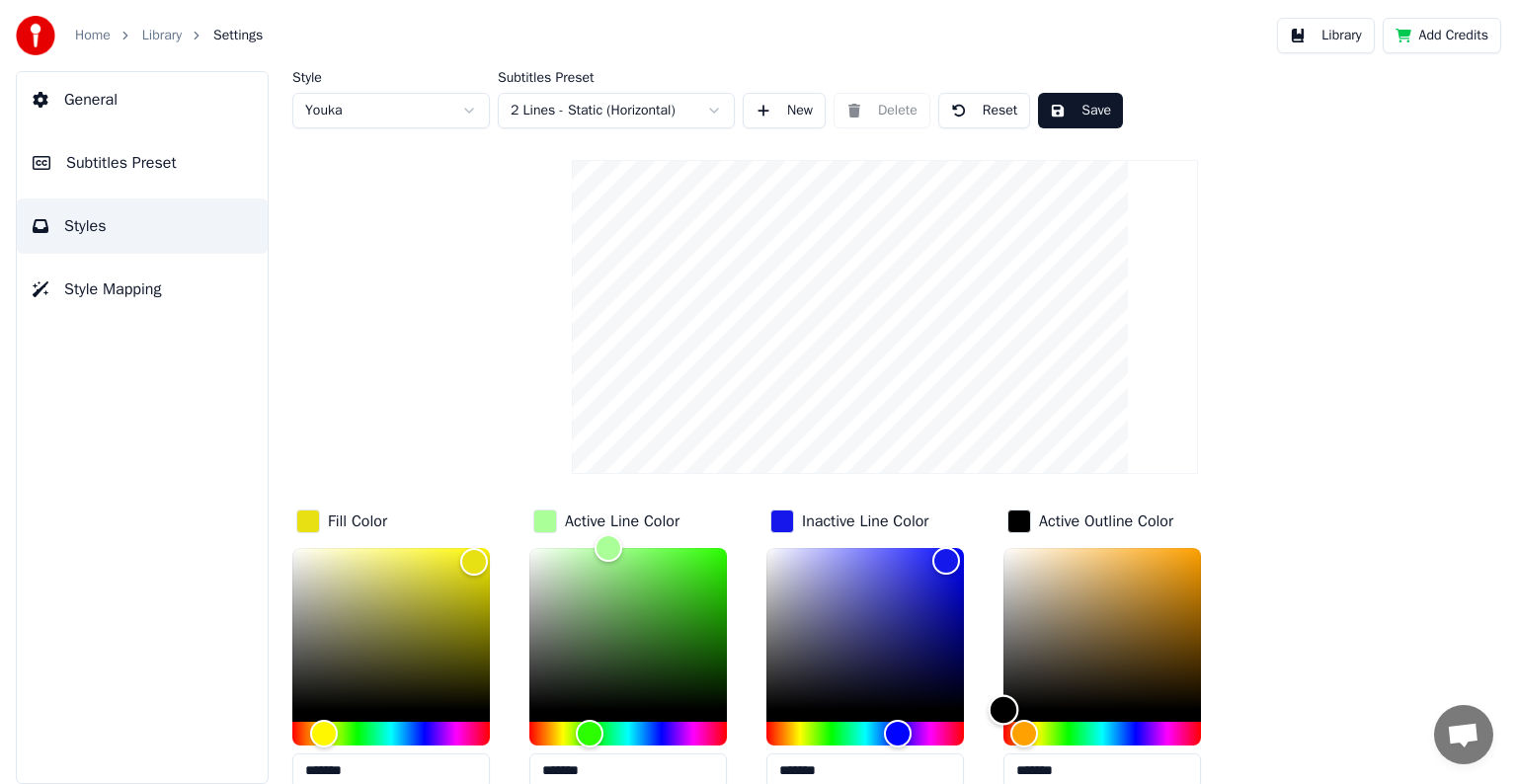 type on "*******" 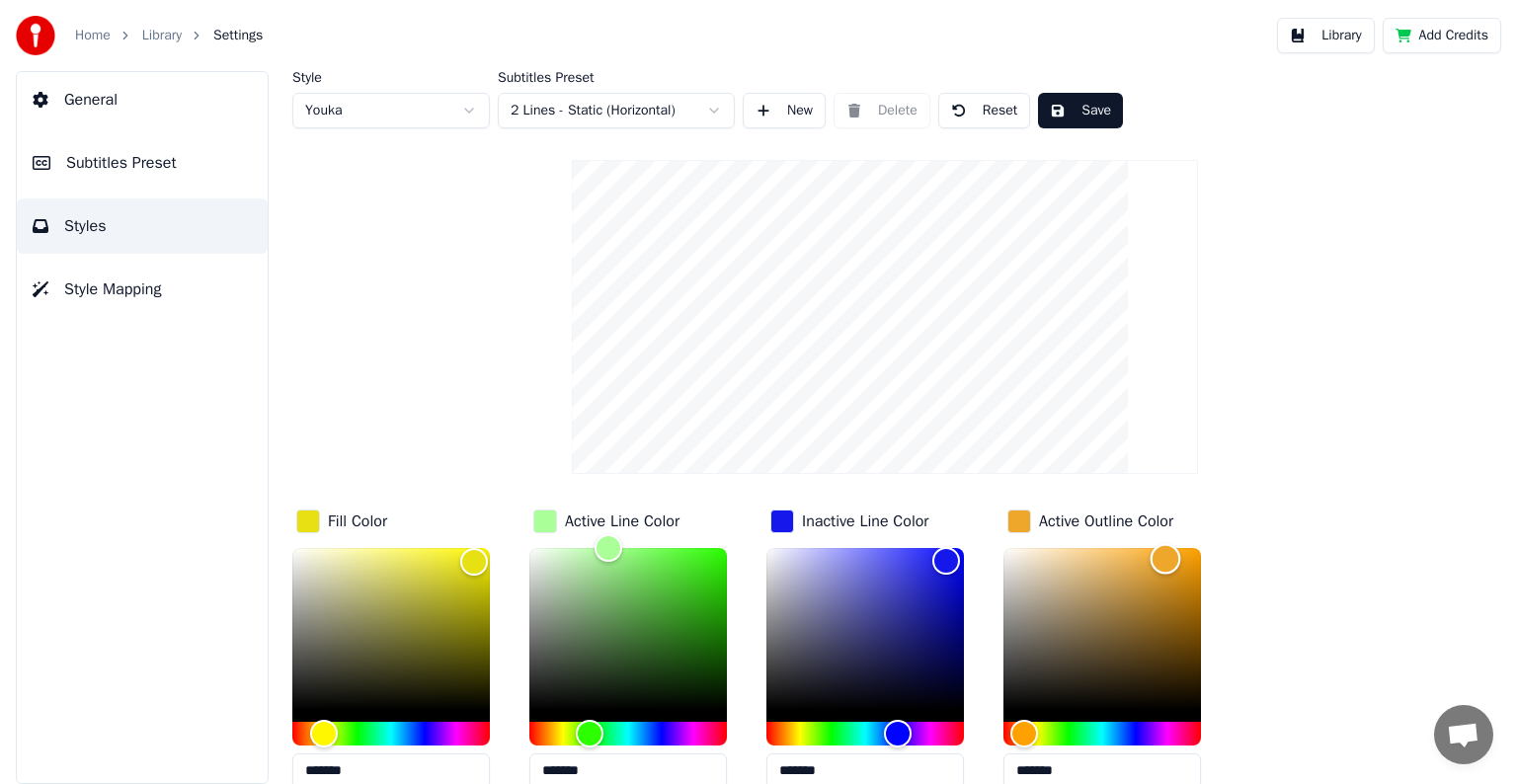 click at bounding box center [1102, 629] 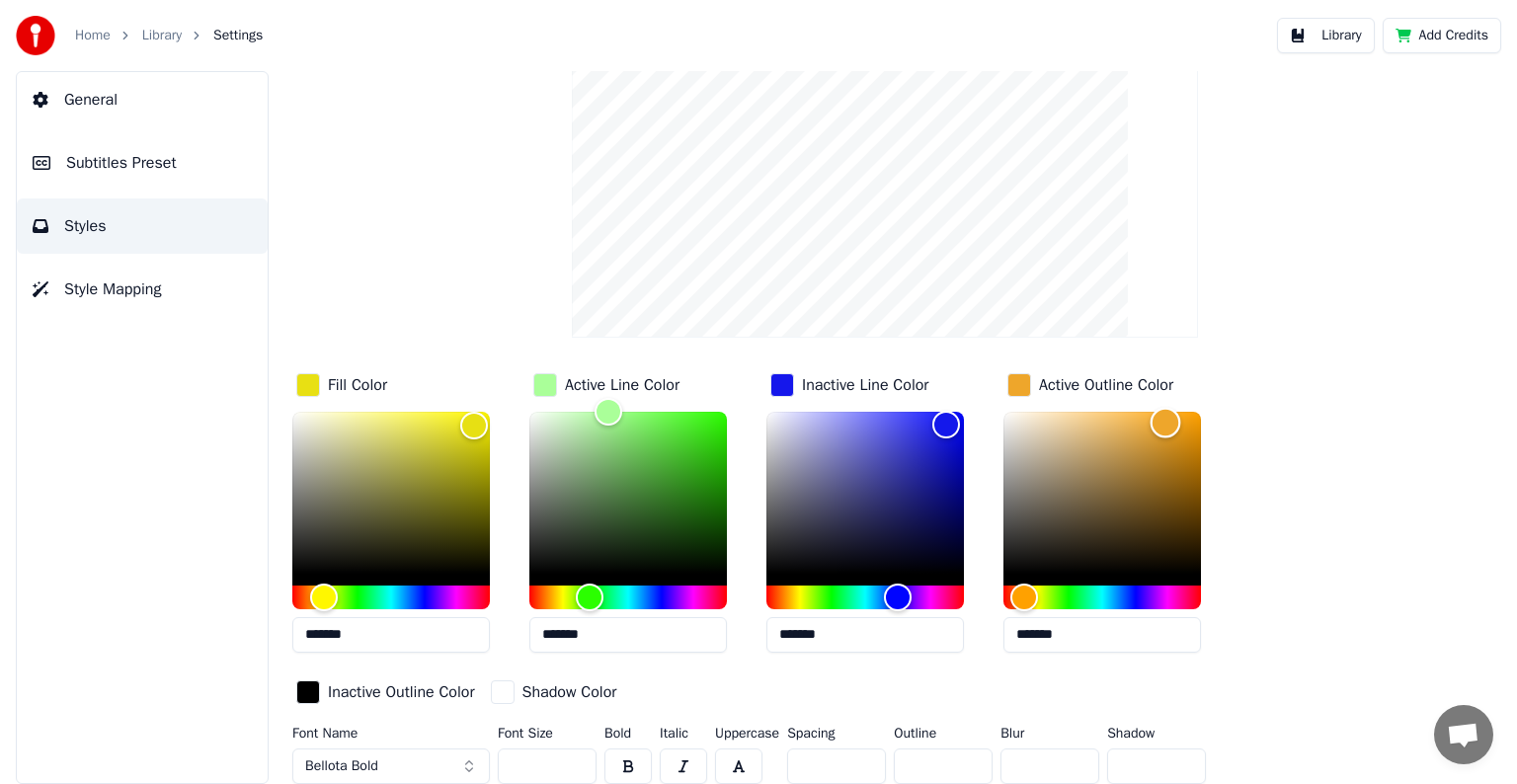 scroll, scrollTop: 141, scrollLeft: 0, axis: vertical 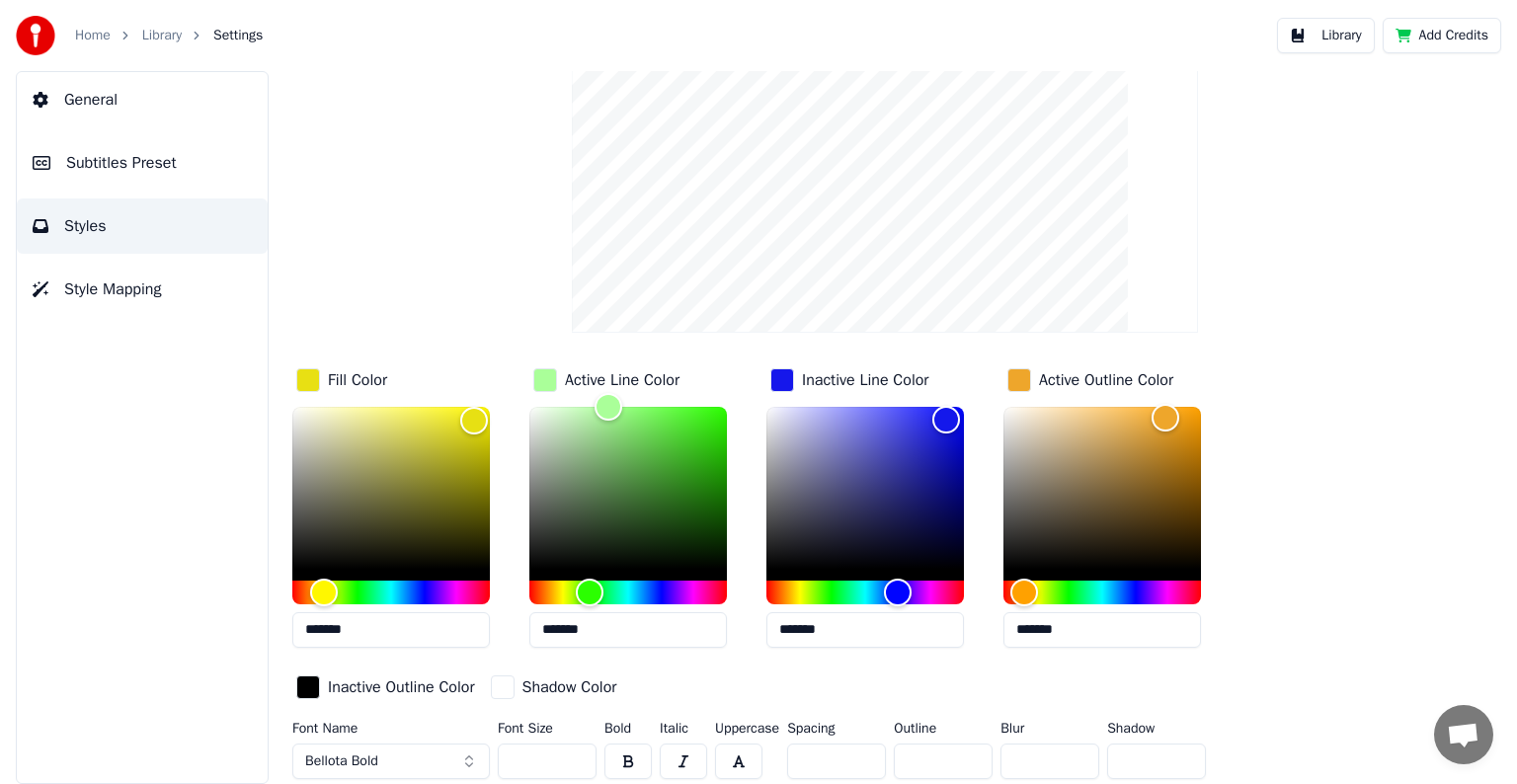 click on "Style Youka Subtitles Preset 2 Lines - Static (Horizontal) New Delete Reset Save Fill Color ******* Active Line Color ******* Inactive Line Color ******* Active Outline Color ******* Inactive Outline Color Shadow Color Font Name Bellota Bold Font Size *** Bold Italic Uppercase Spacing * Outline * Blur * Shadow *" at bounding box center [885, 358] 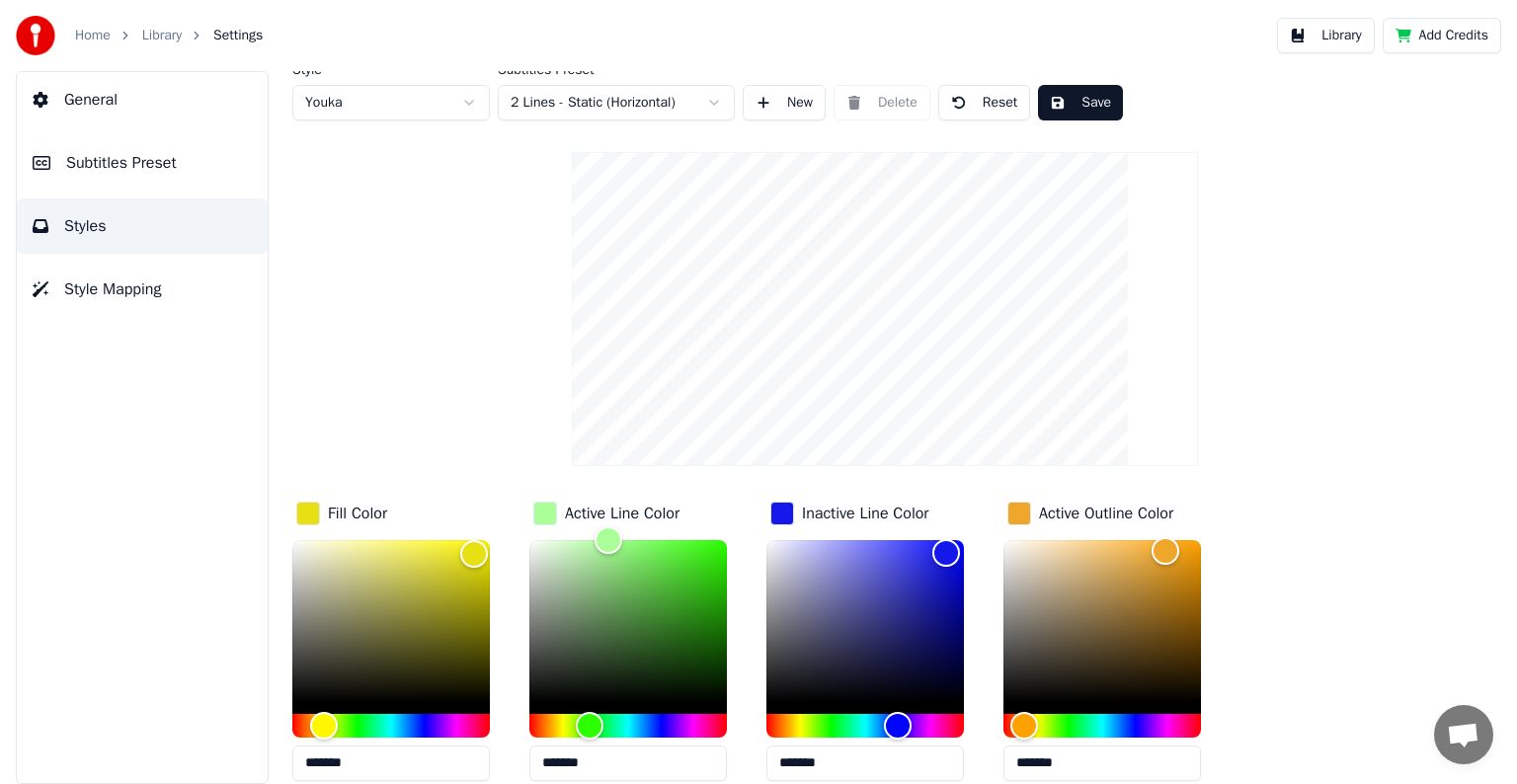 scroll, scrollTop: 0, scrollLeft: 0, axis: both 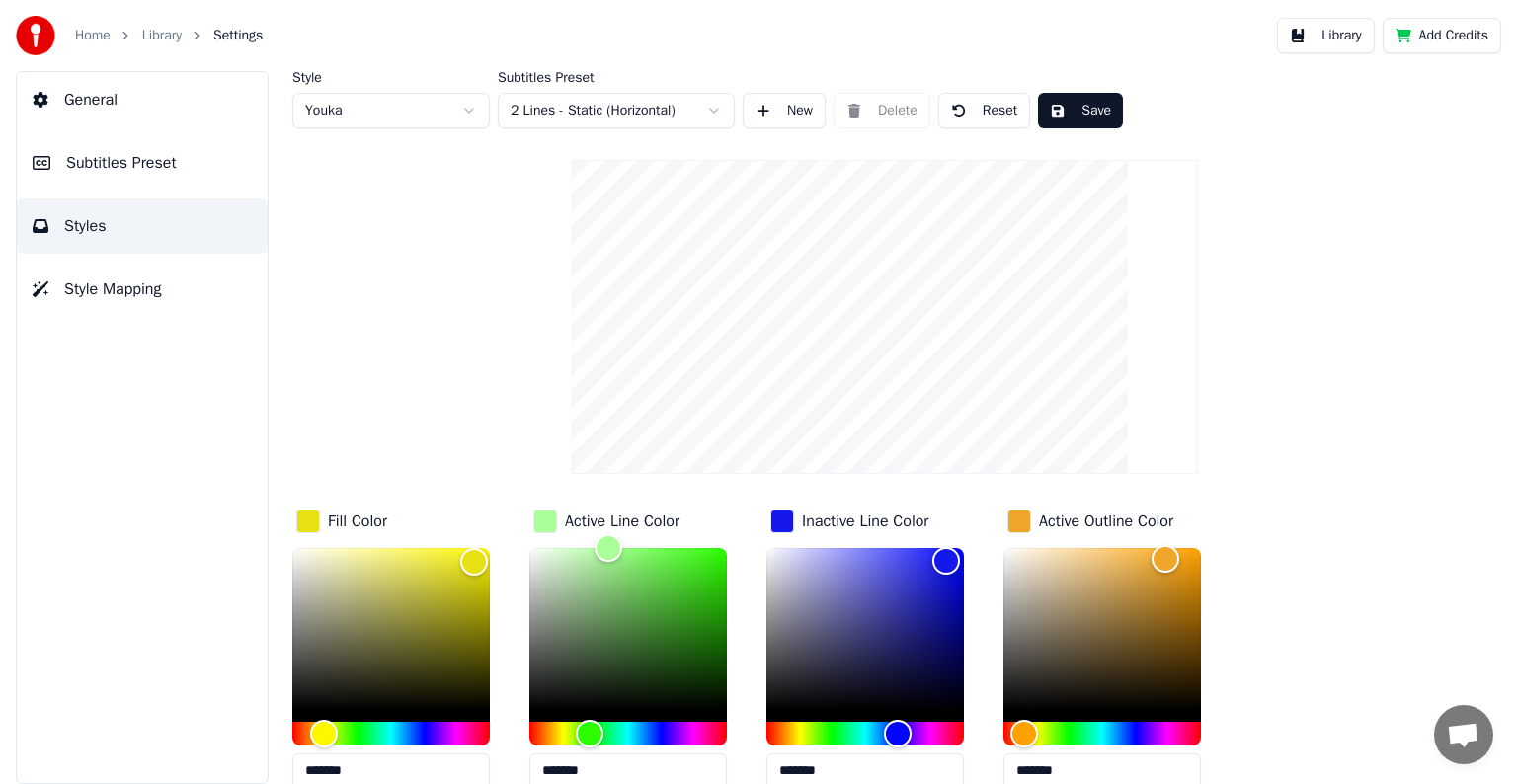 click on "Save" at bounding box center (1080, 111) 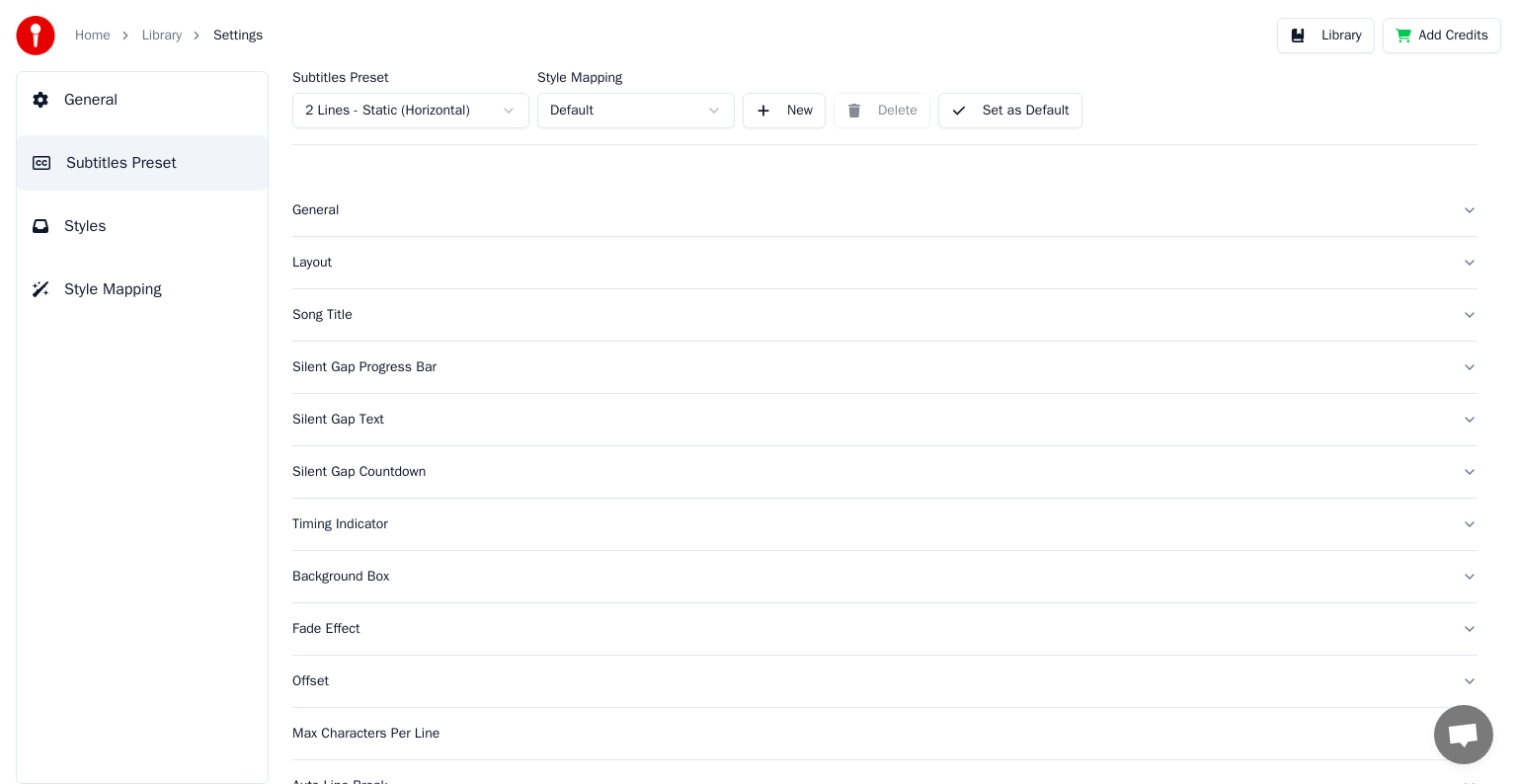 click on "Song Title" at bounding box center [869, 315] 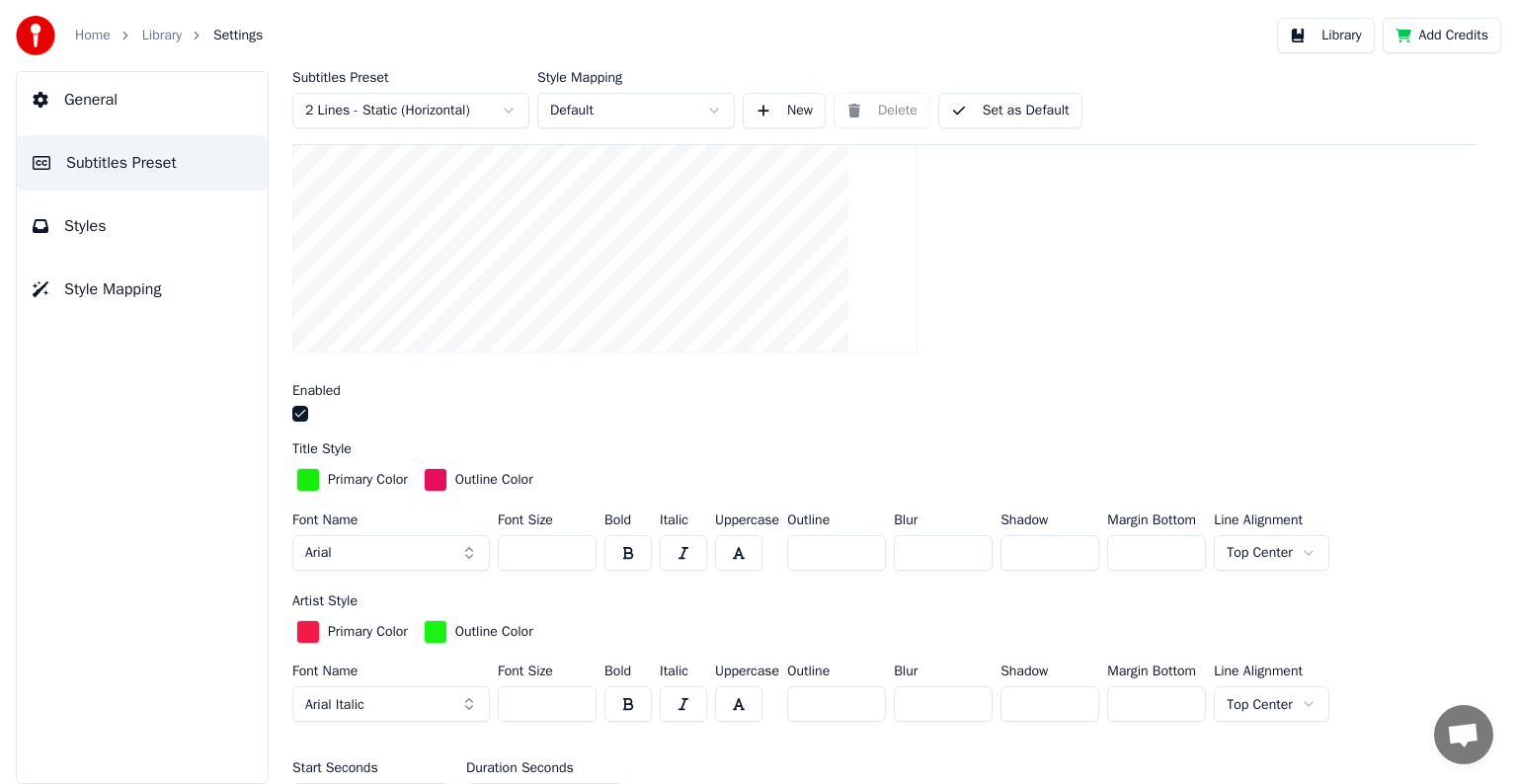 scroll, scrollTop: 395, scrollLeft: 0, axis: vertical 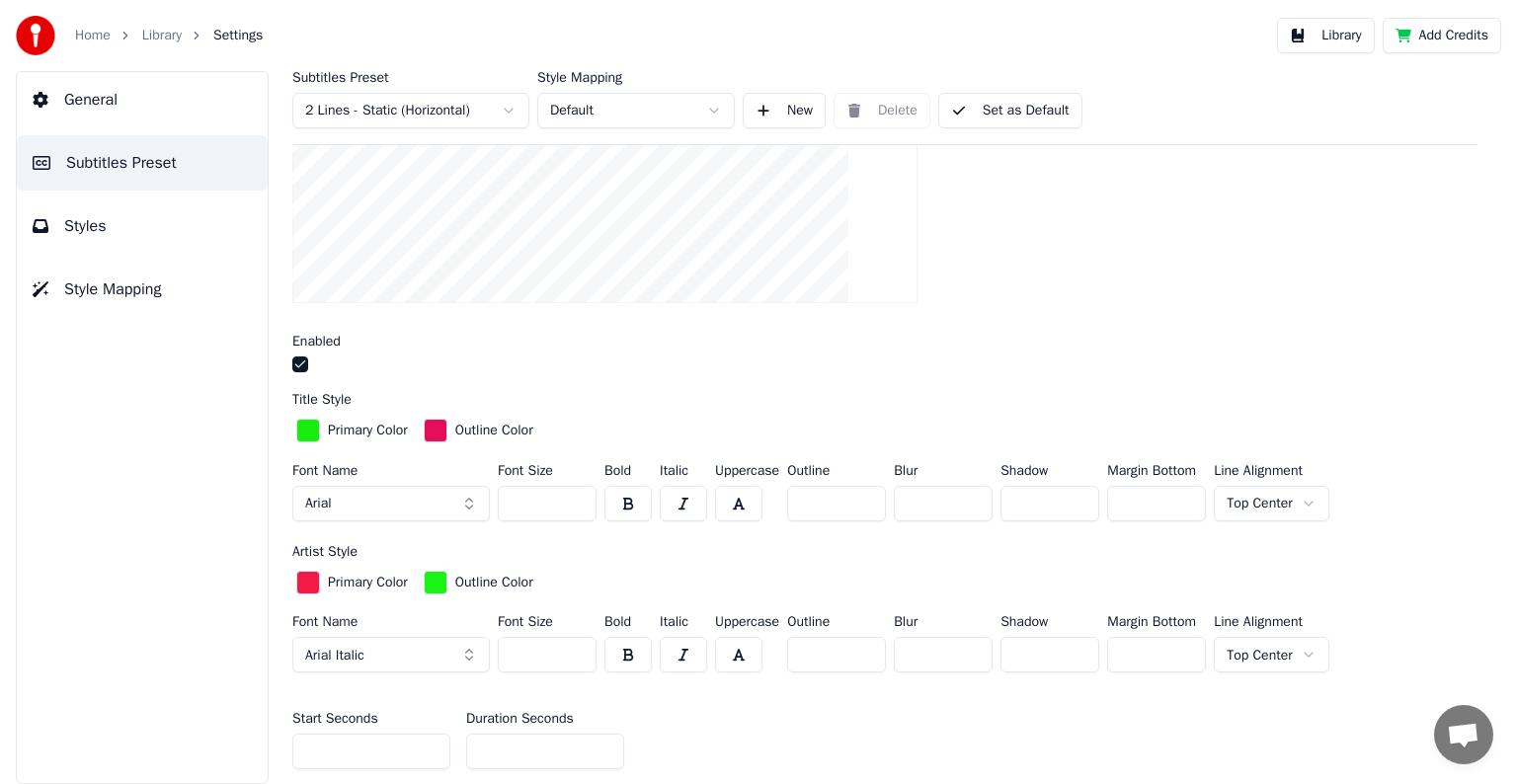 click at bounding box center (300, 364) 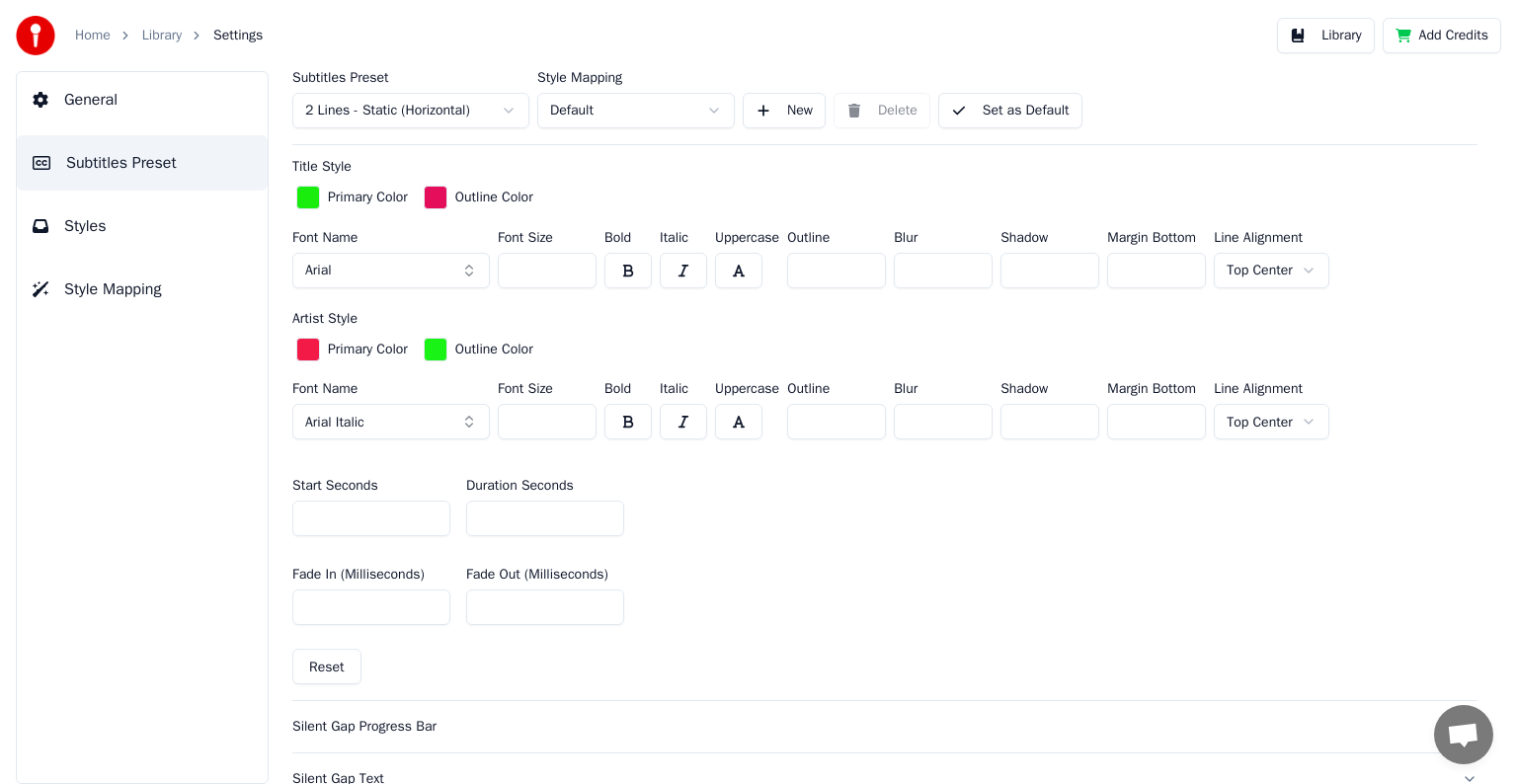 scroll, scrollTop: 691, scrollLeft: 0, axis: vertical 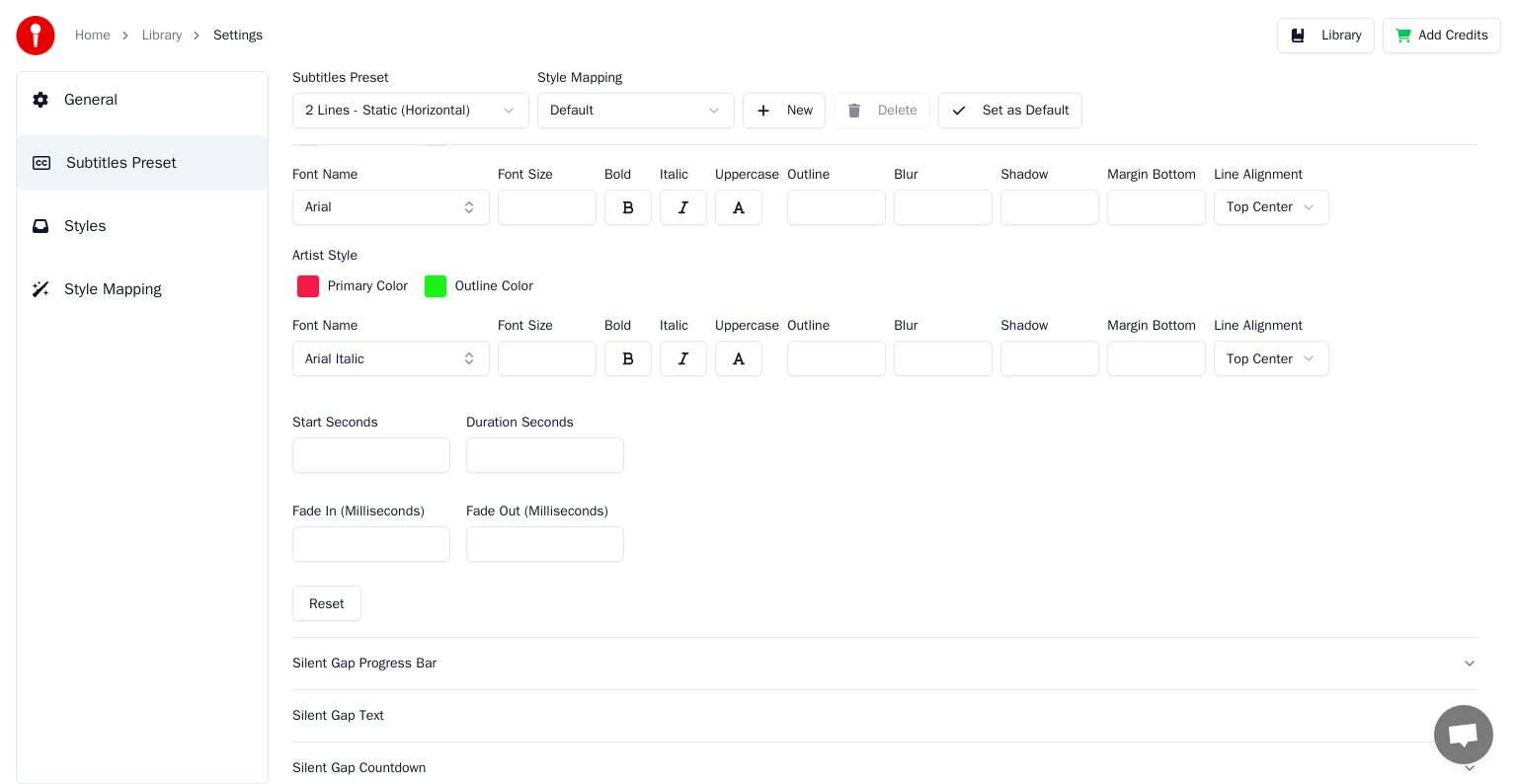 click on "*" at bounding box center (545, 455) 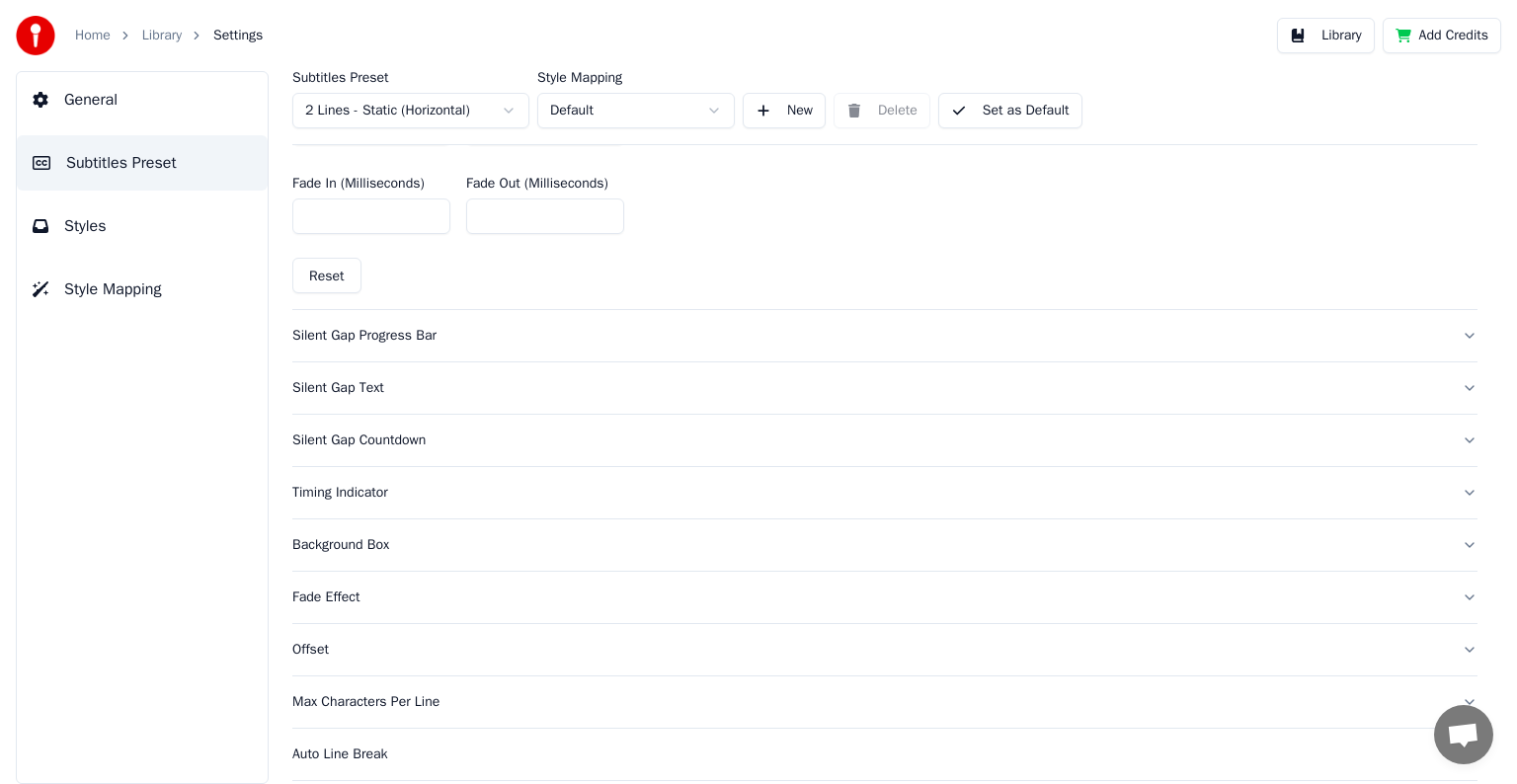 scroll, scrollTop: 1078, scrollLeft: 0, axis: vertical 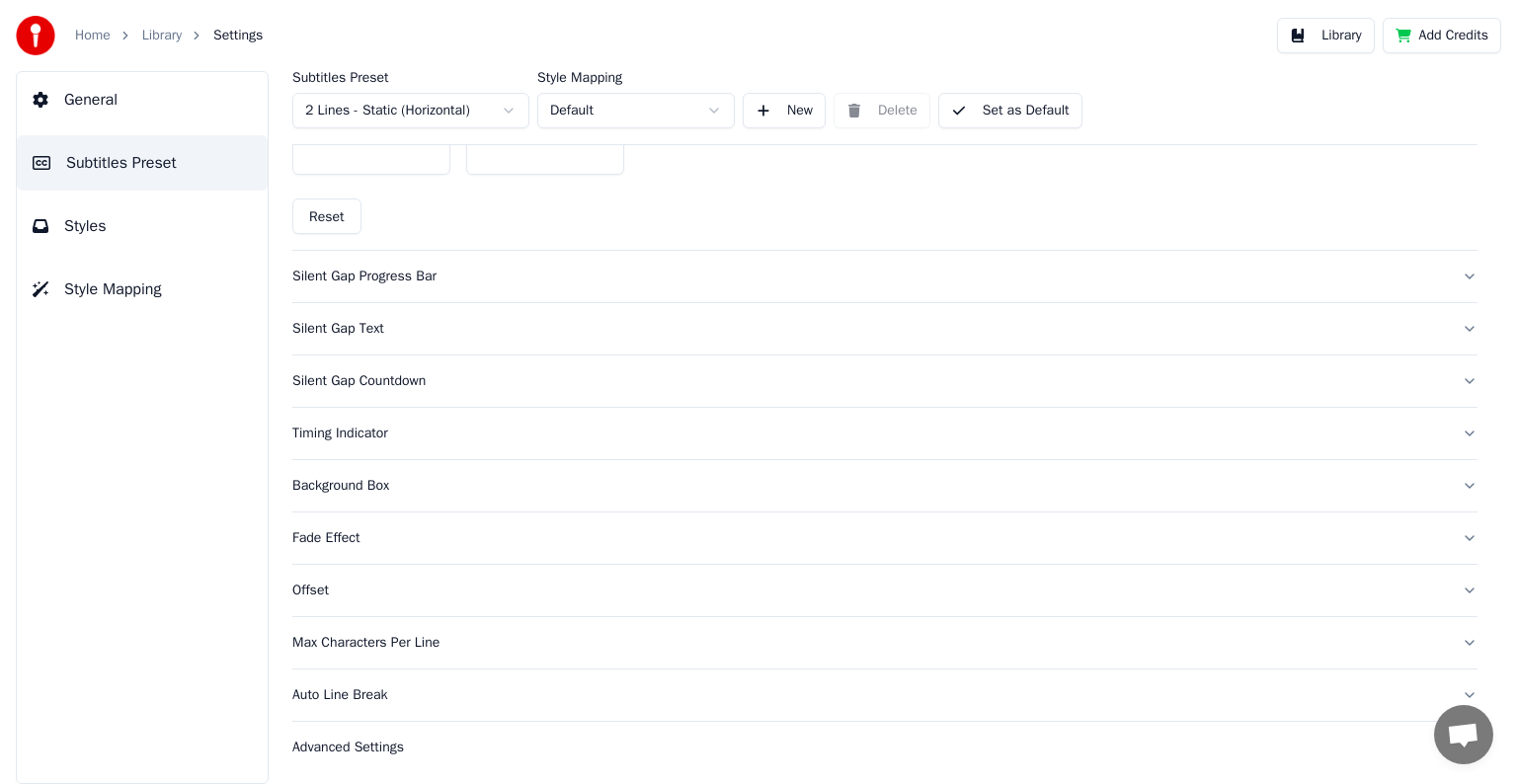 click on "Max Characters Per Line" at bounding box center [869, 643] 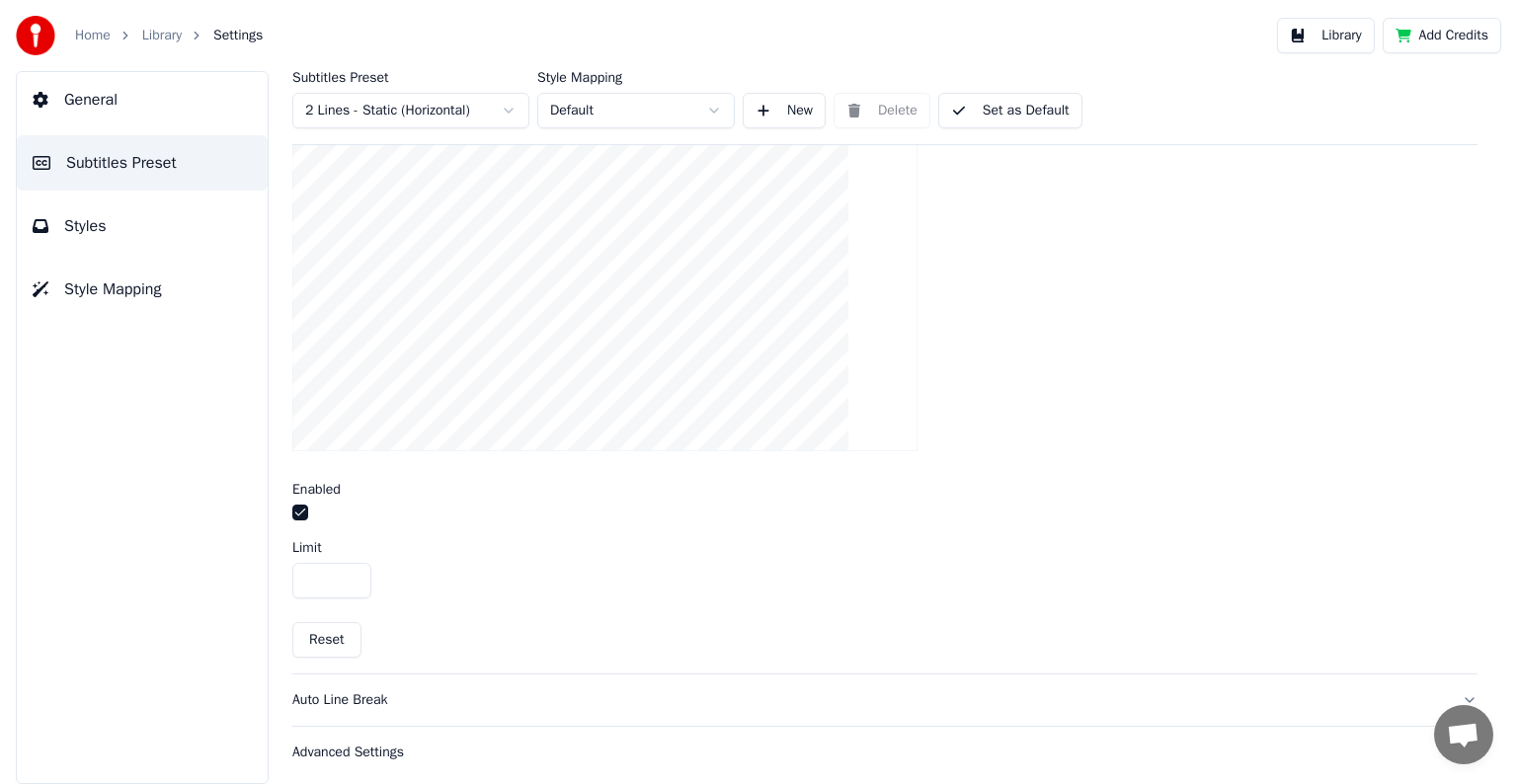 scroll, scrollTop: 671, scrollLeft: 0, axis: vertical 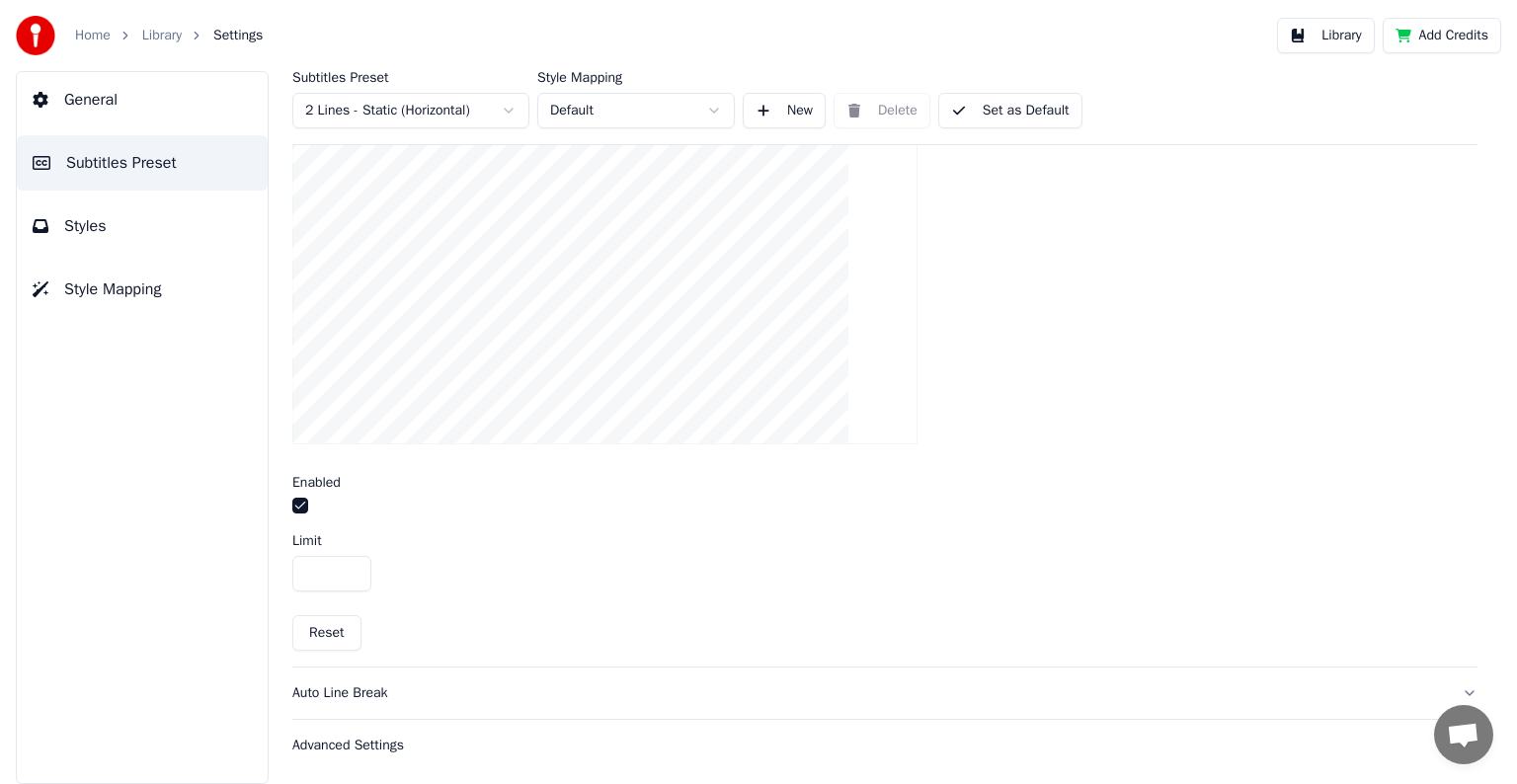 drag, startPoint x: 334, startPoint y: 567, endPoint x: 222, endPoint y: 574, distance: 112.218537 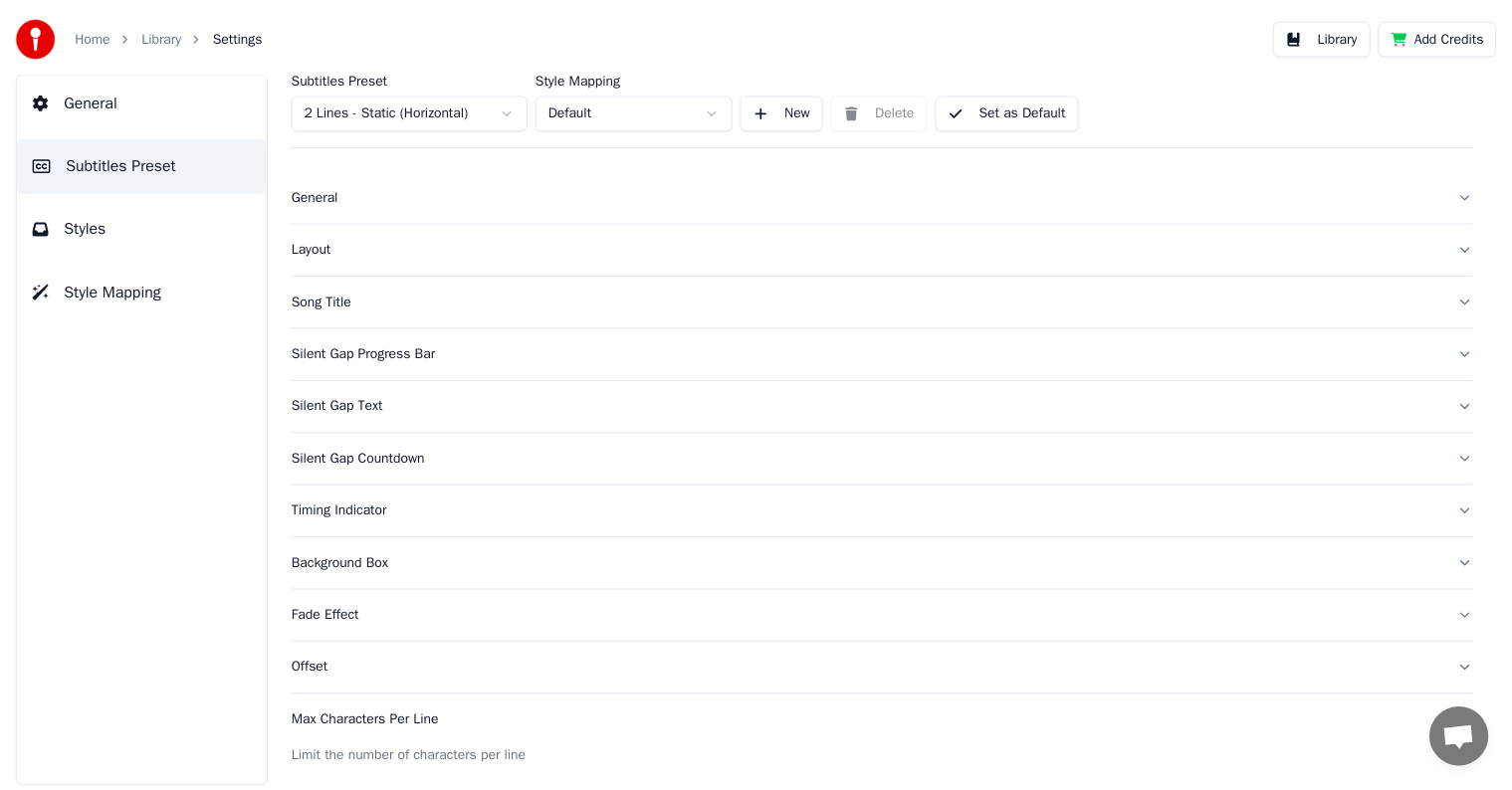 scroll, scrollTop: 0, scrollLeft: 0, axis: both 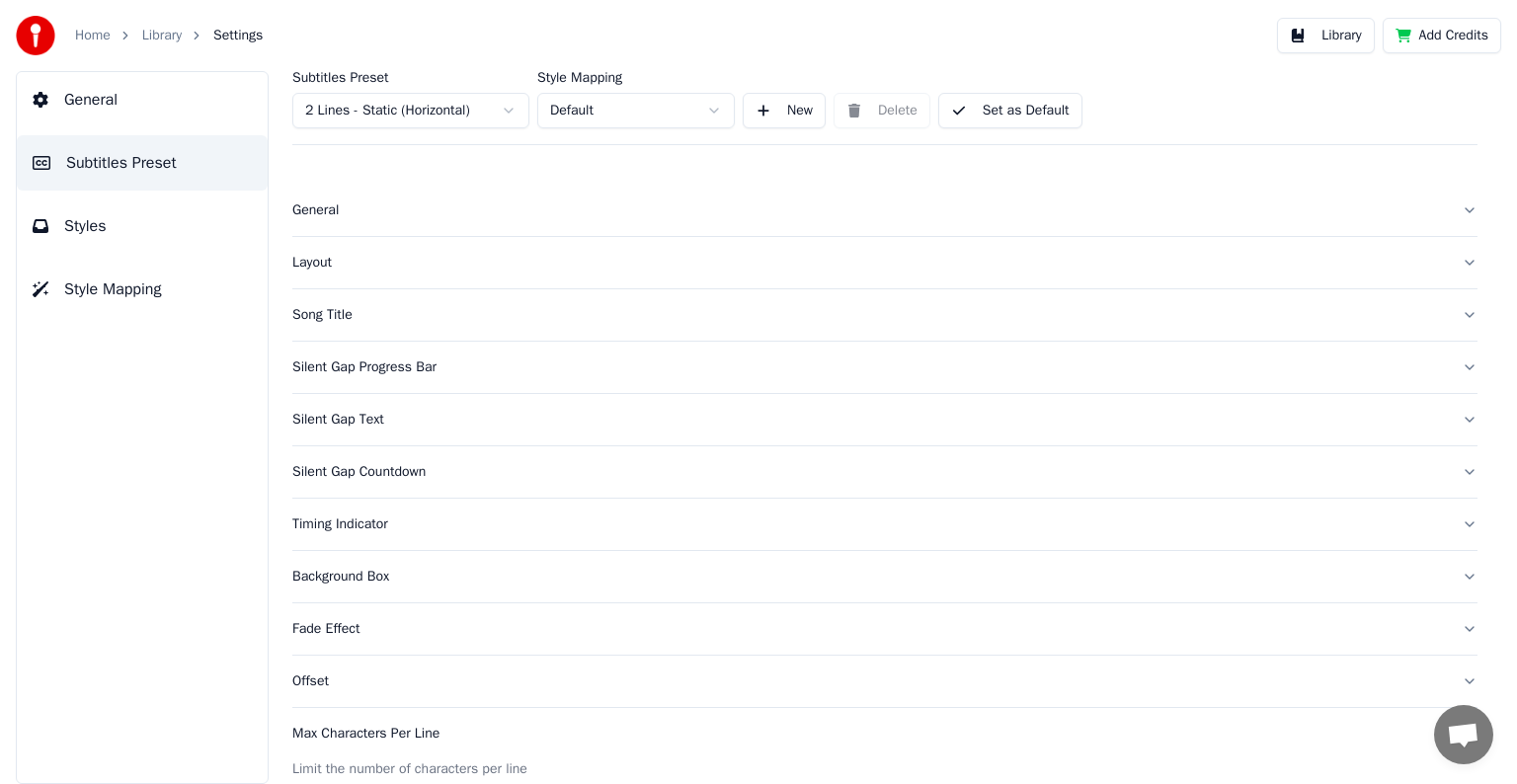 click on "Subtitles Preset" at bounding box center [142, 163] 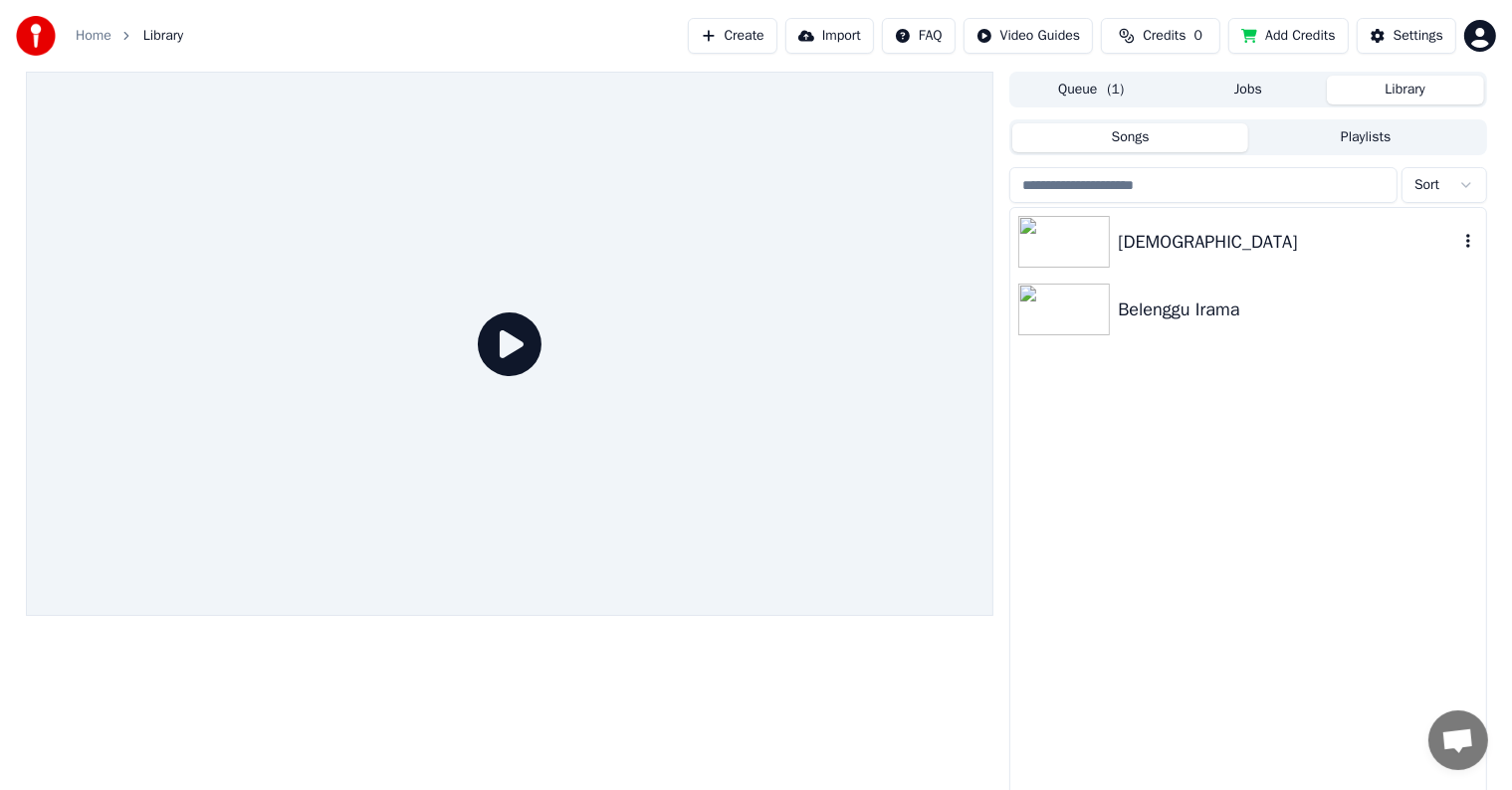 click on "[DEMOGRAPHIC_DATA]" at bounding box center [1287, 242] 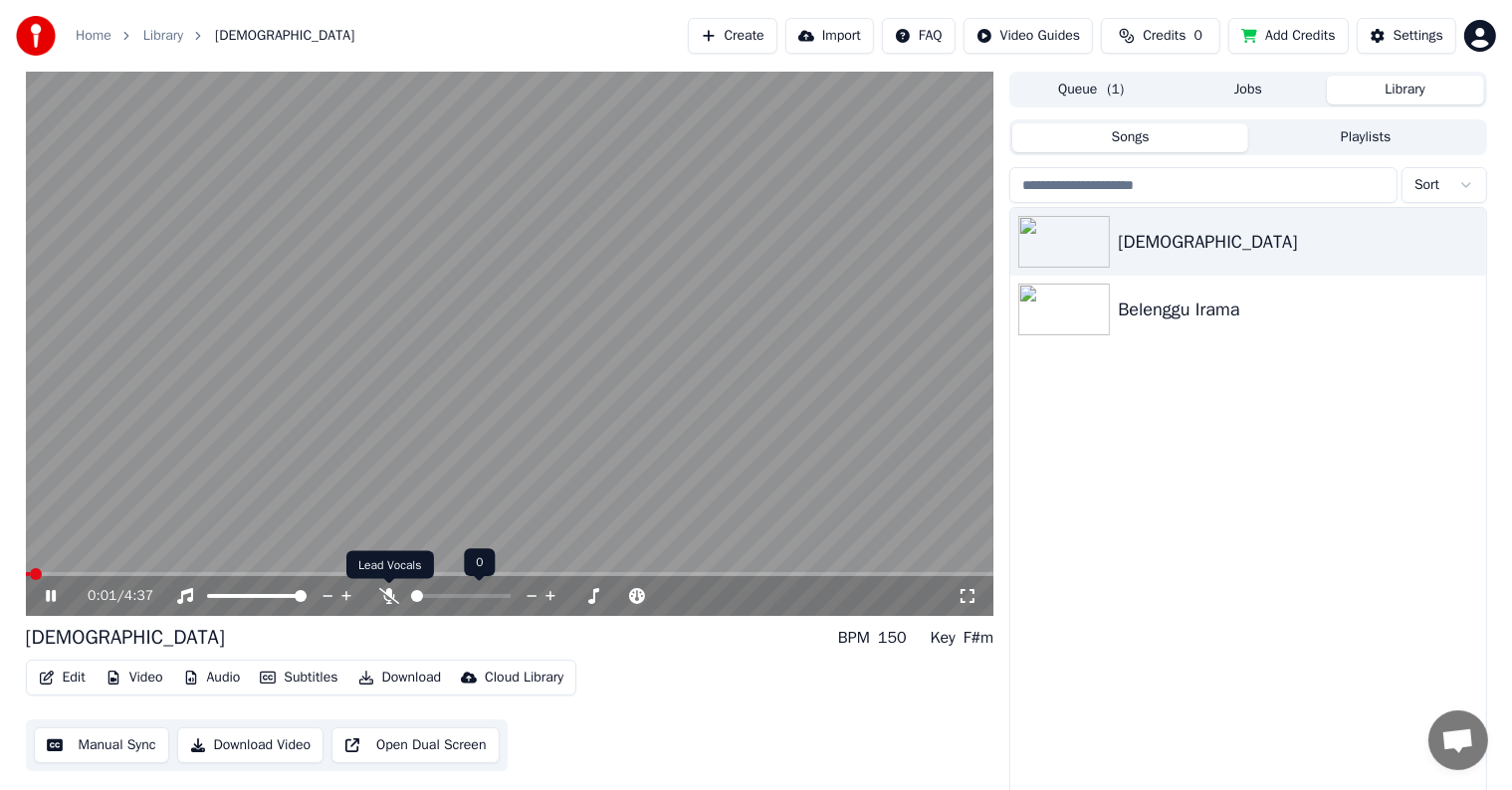 click 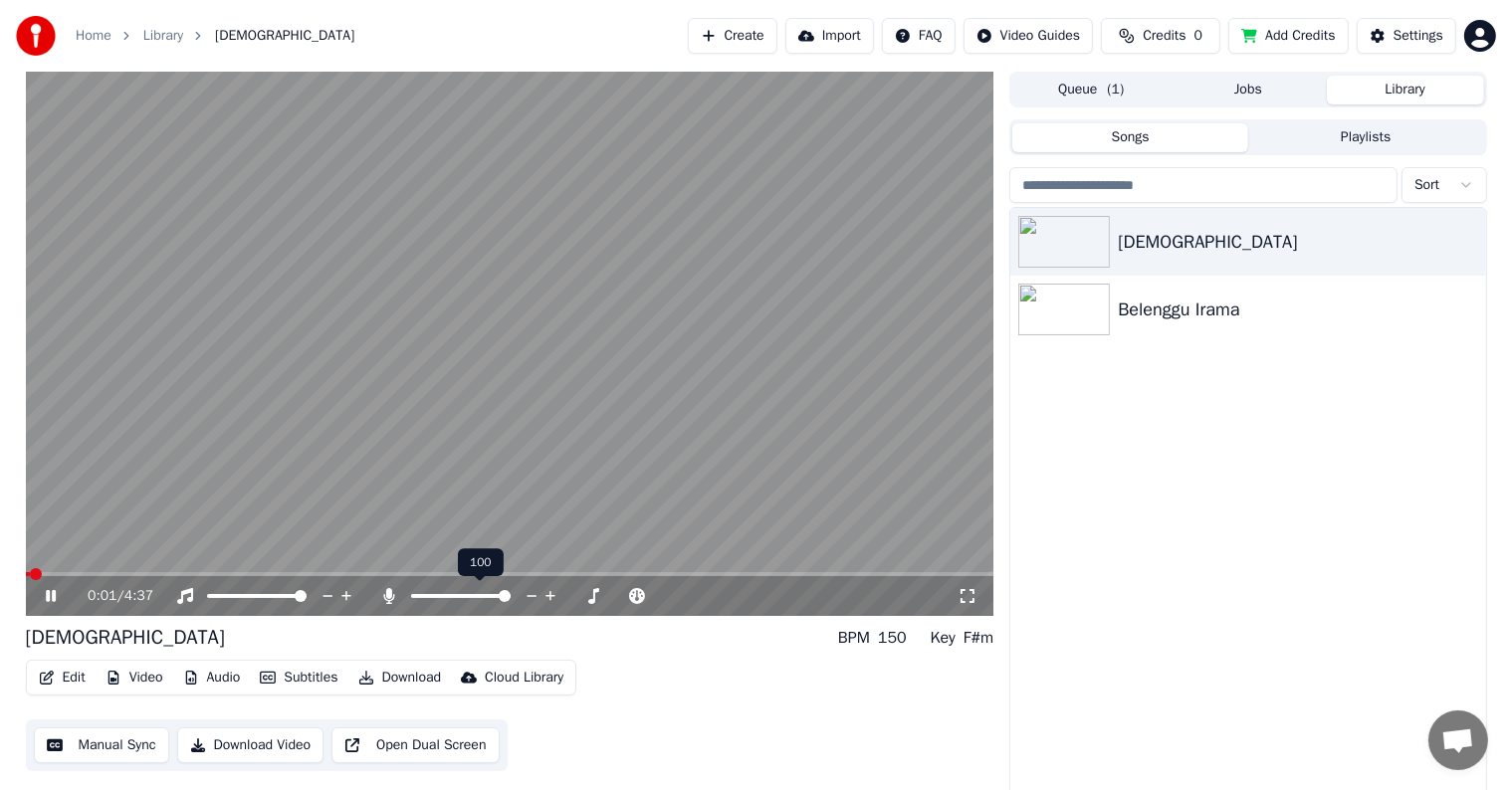 click at bounding box center (479, 596) 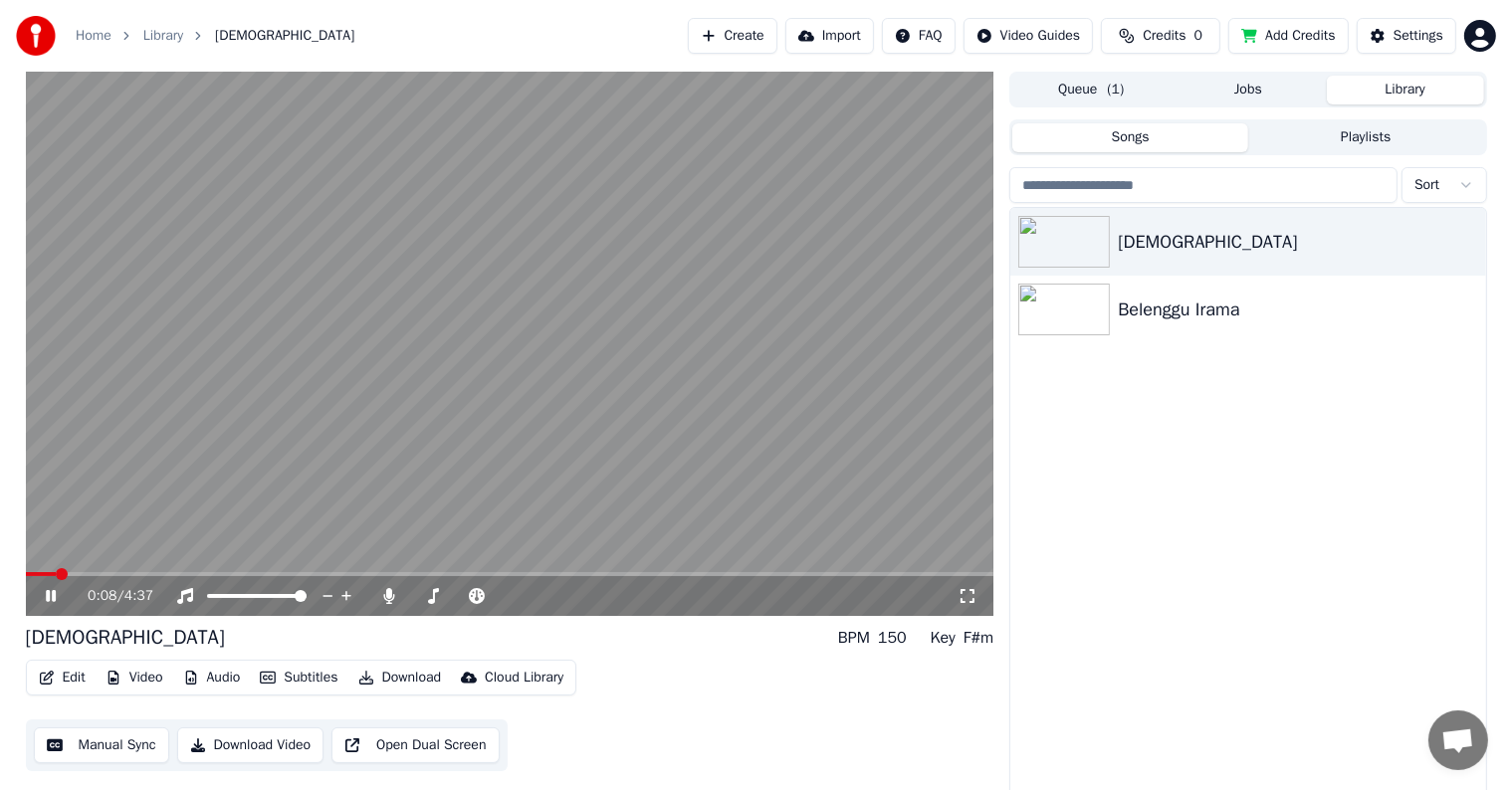 click 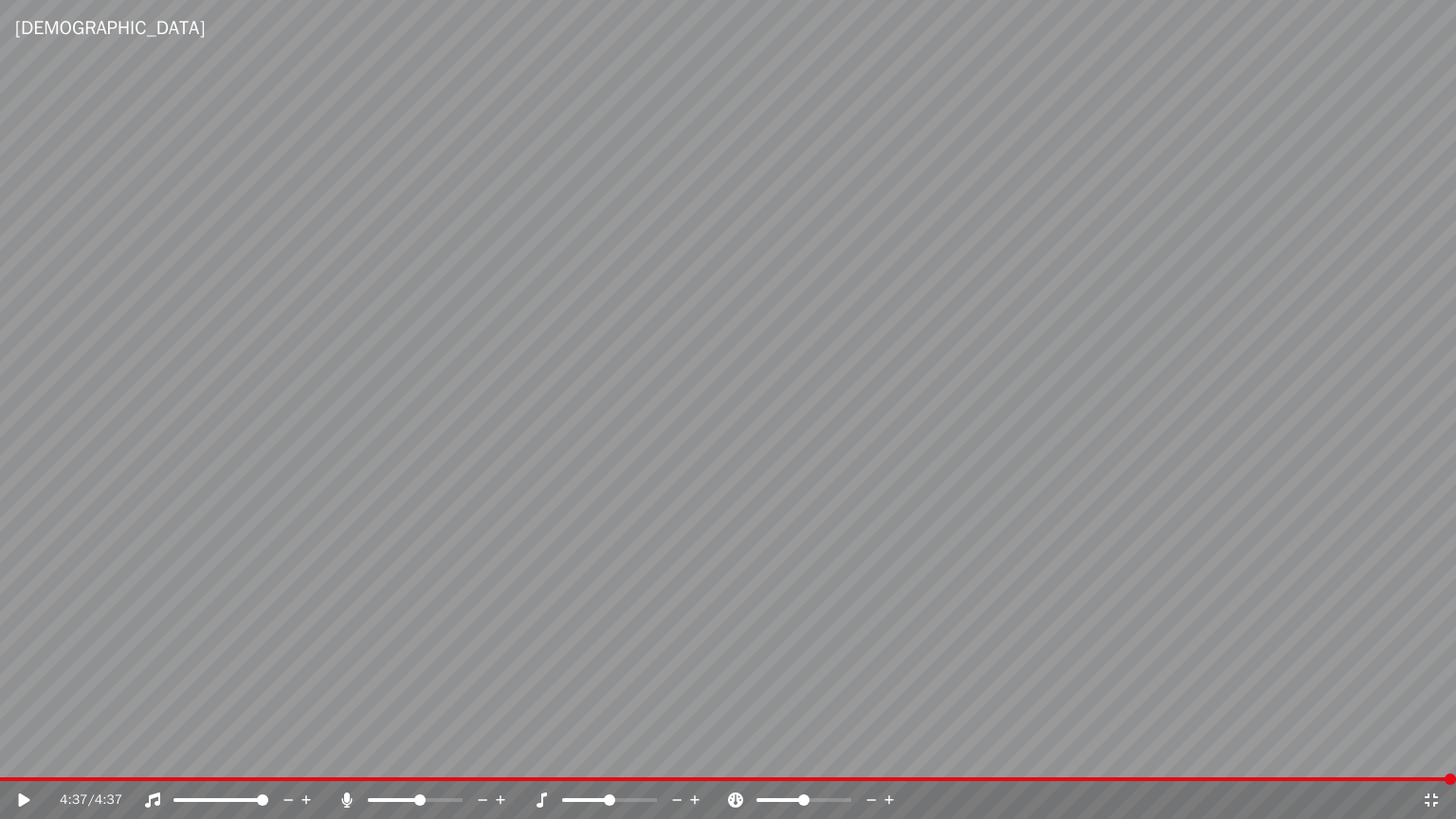 click 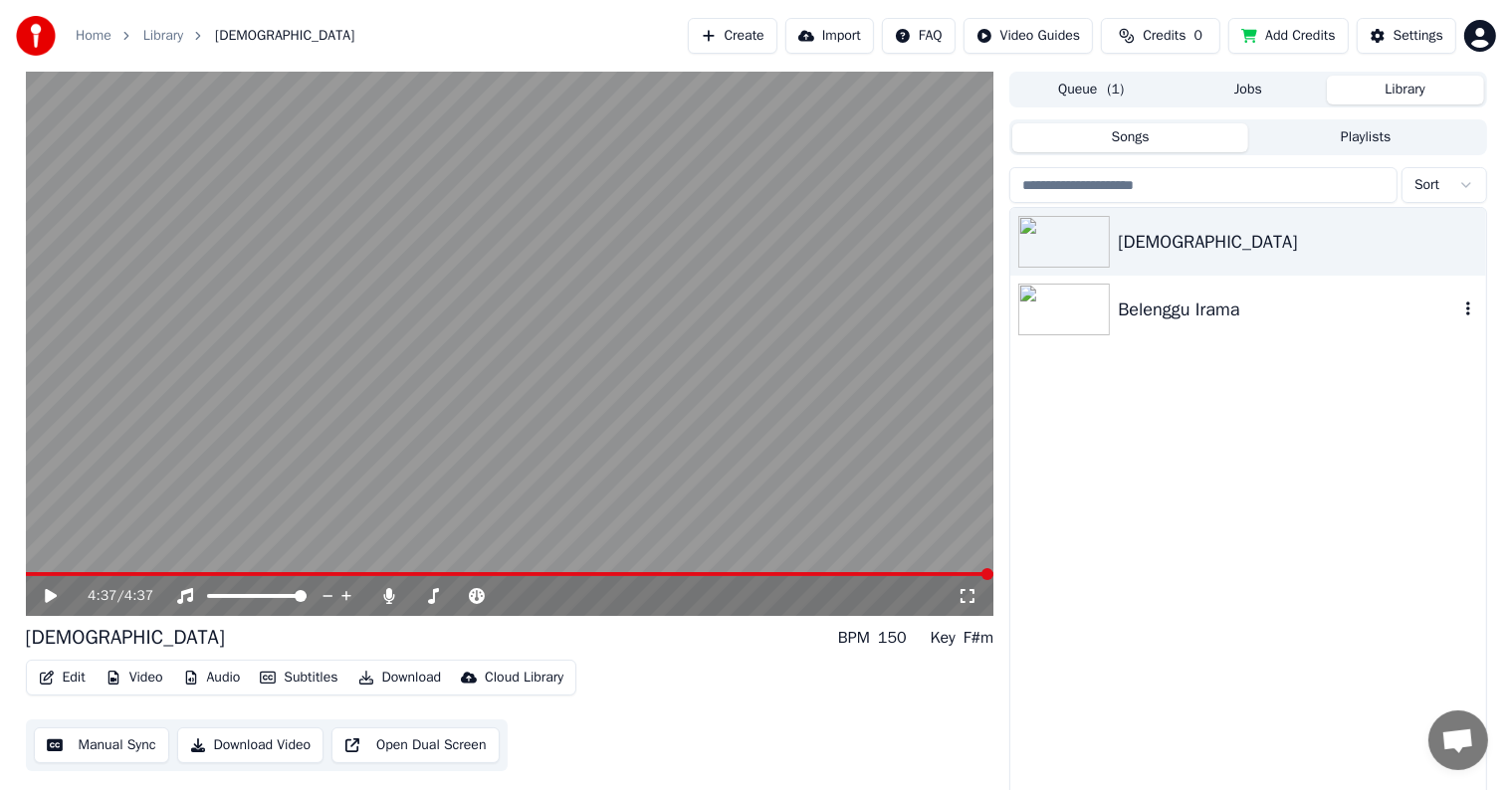 click on "Belenggu Irama" at bounding box center [1287, 309] 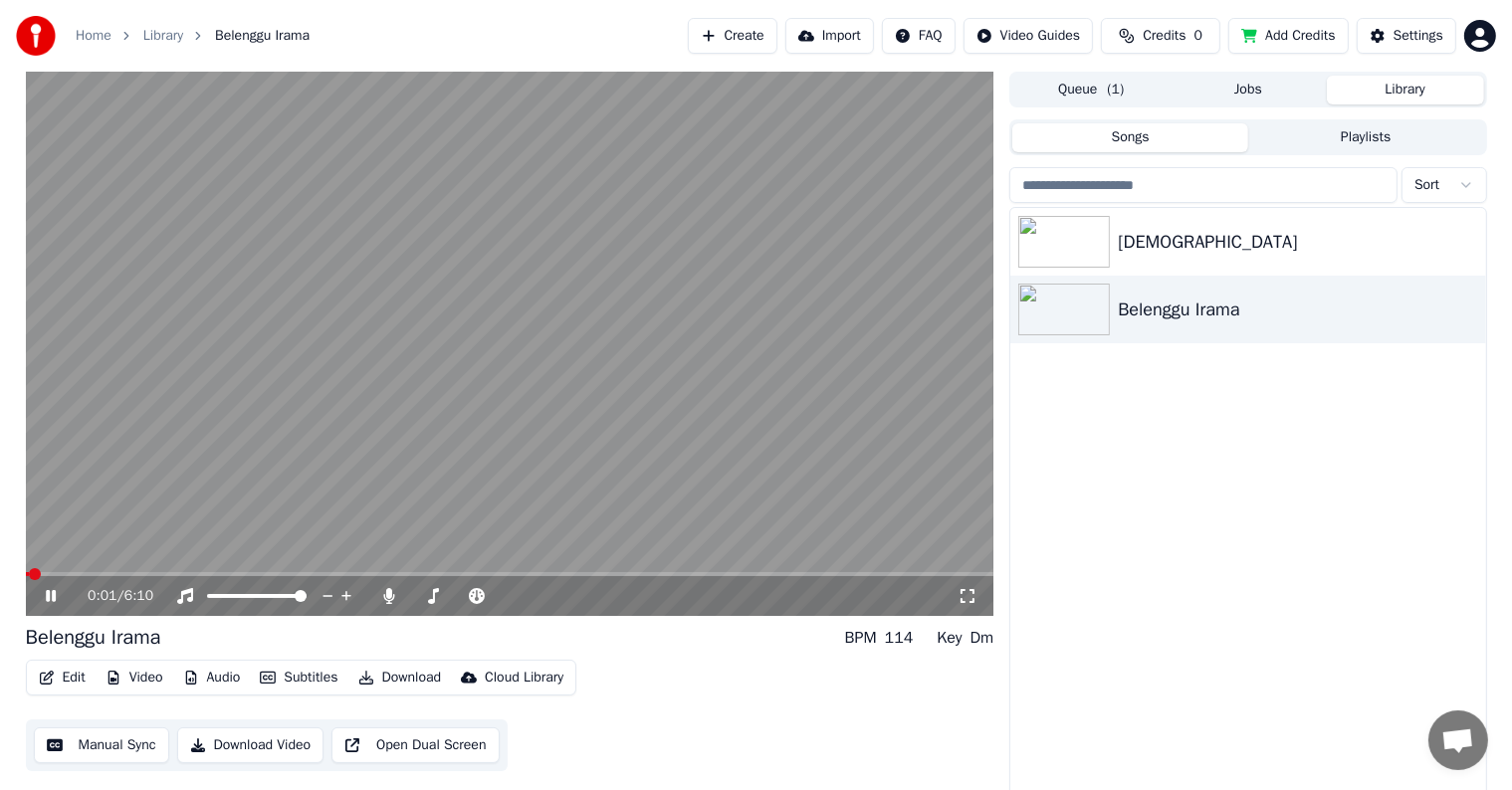 click 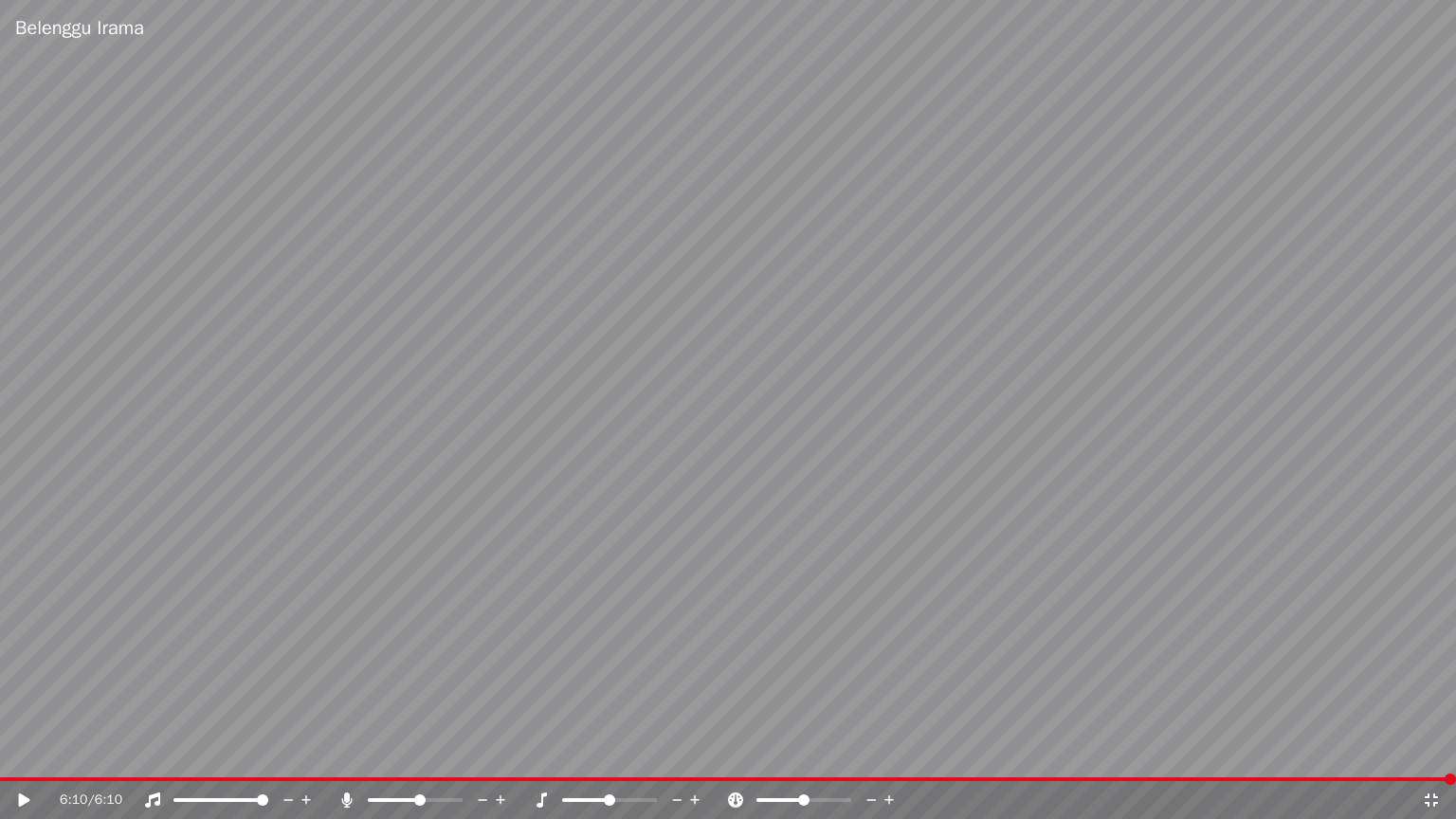 click 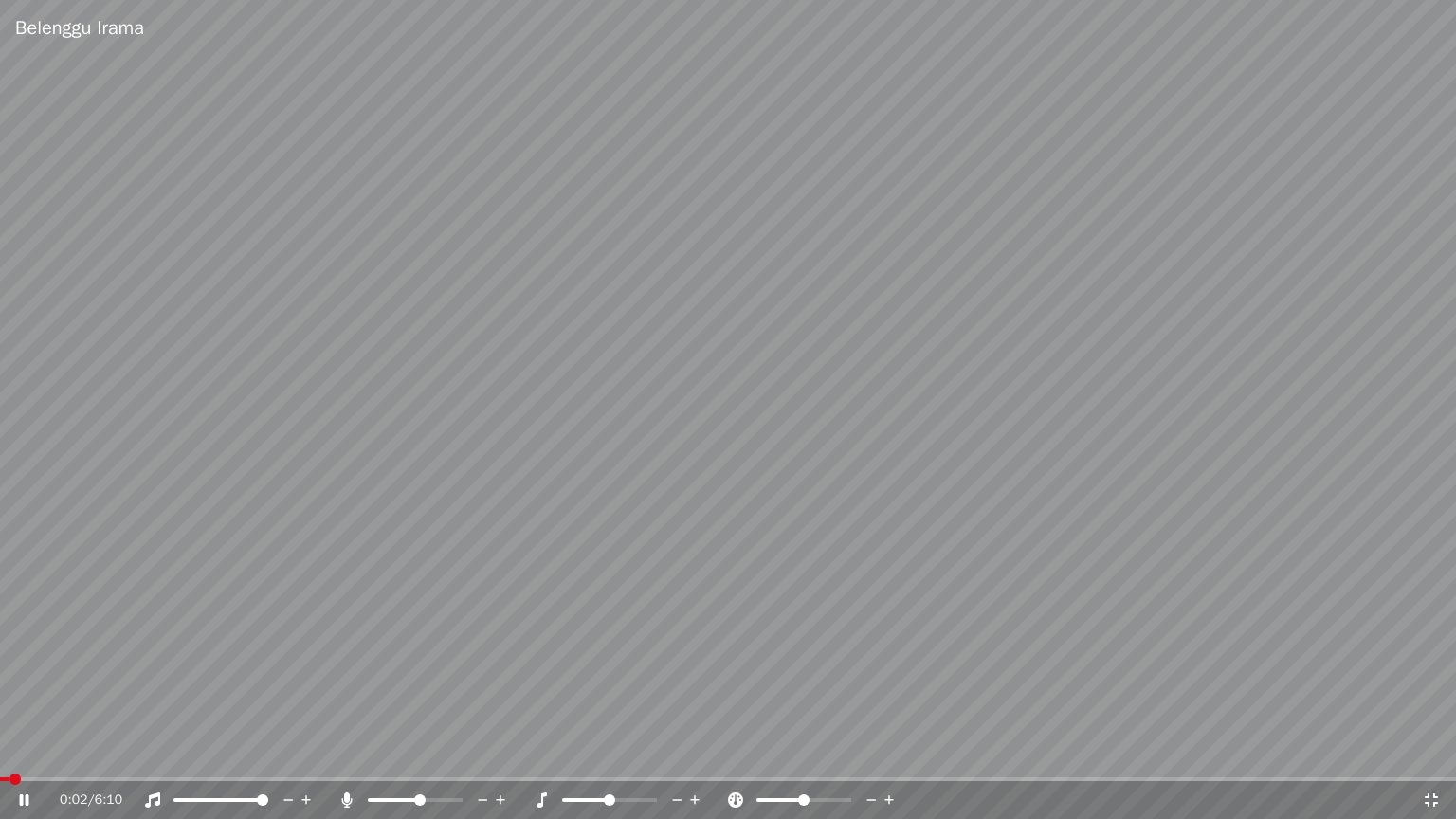 click 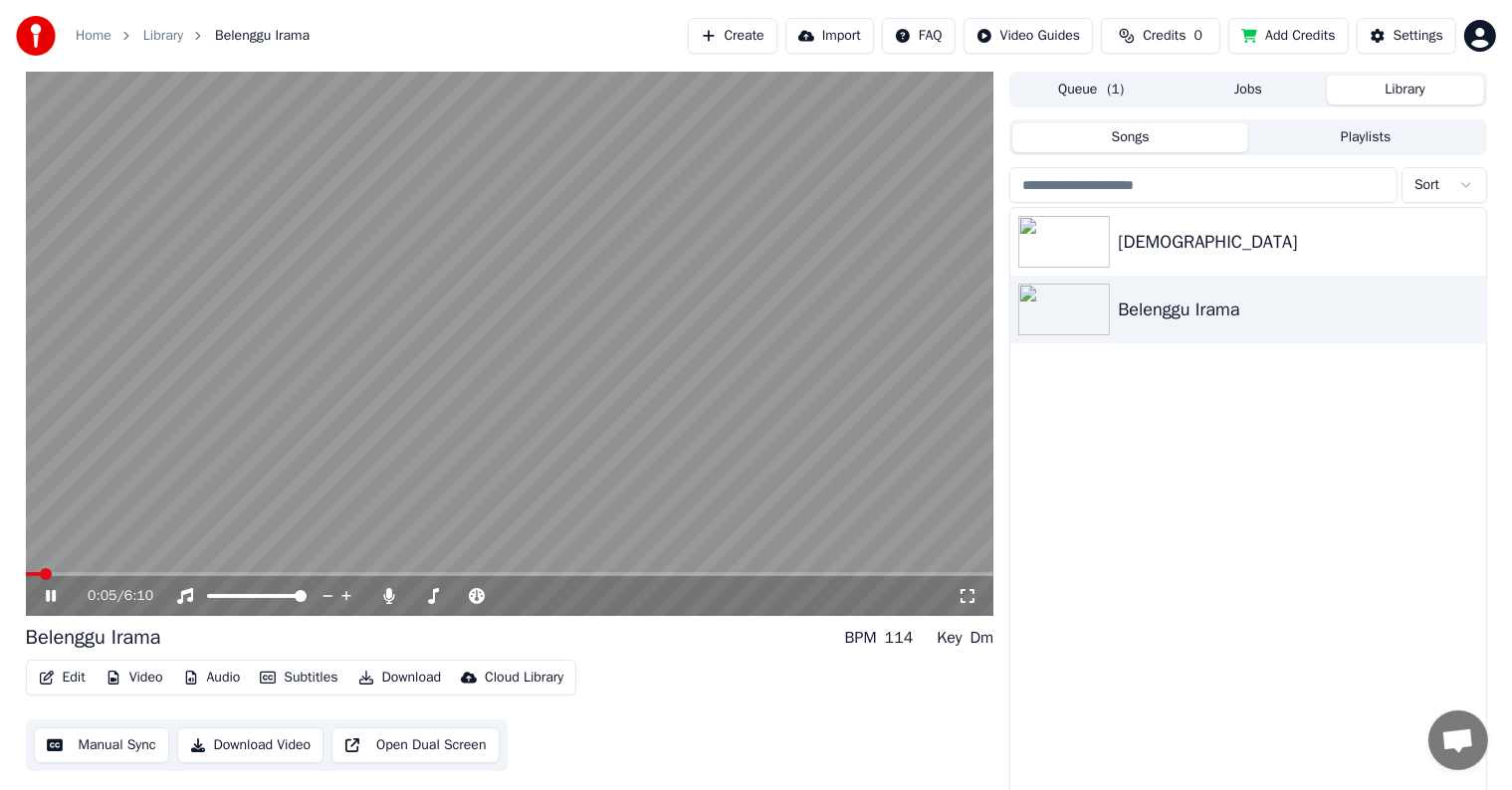 click at bounding box center [510, 343] 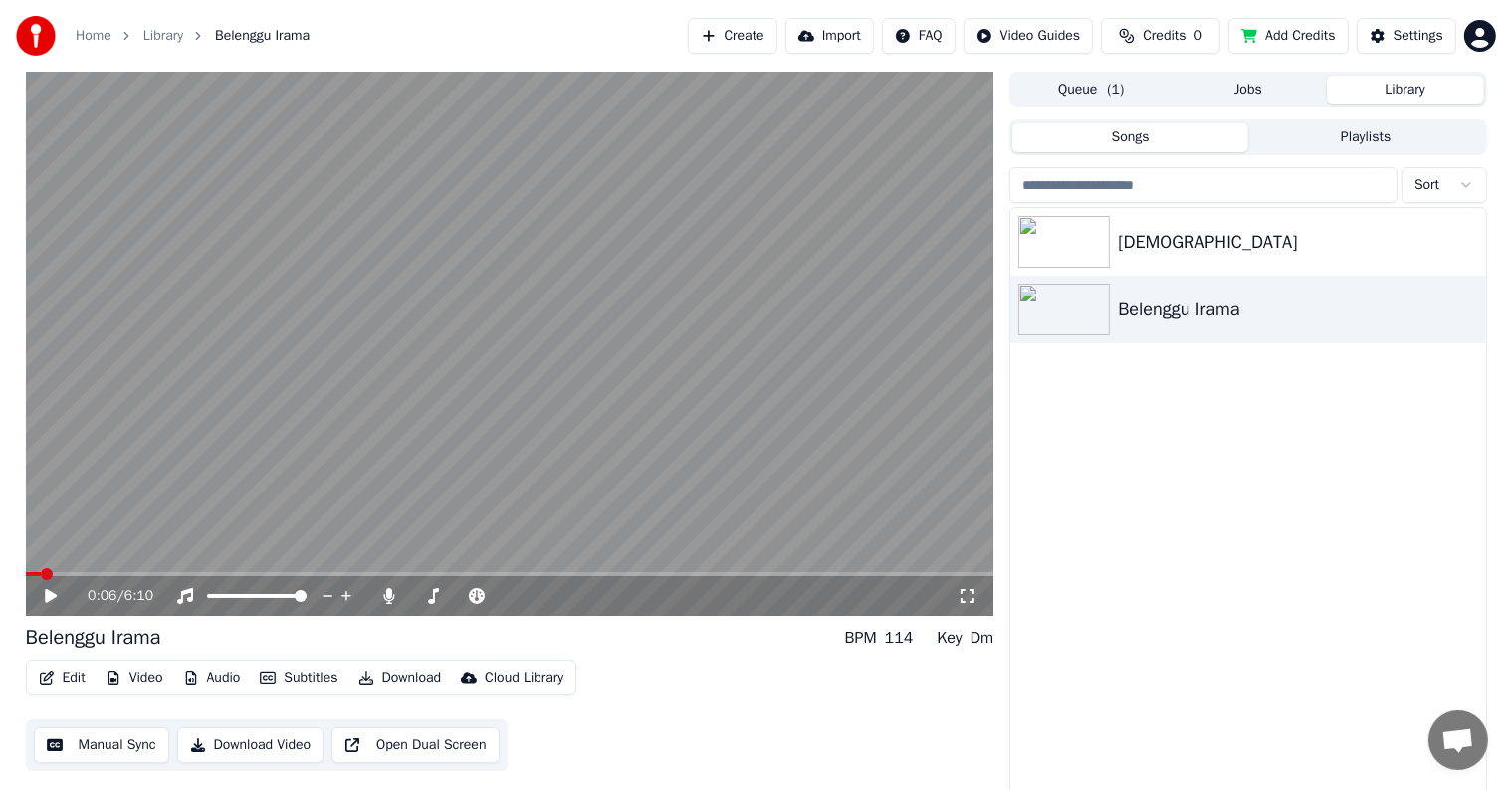 click on "Create" at bounding box center (733, 36) 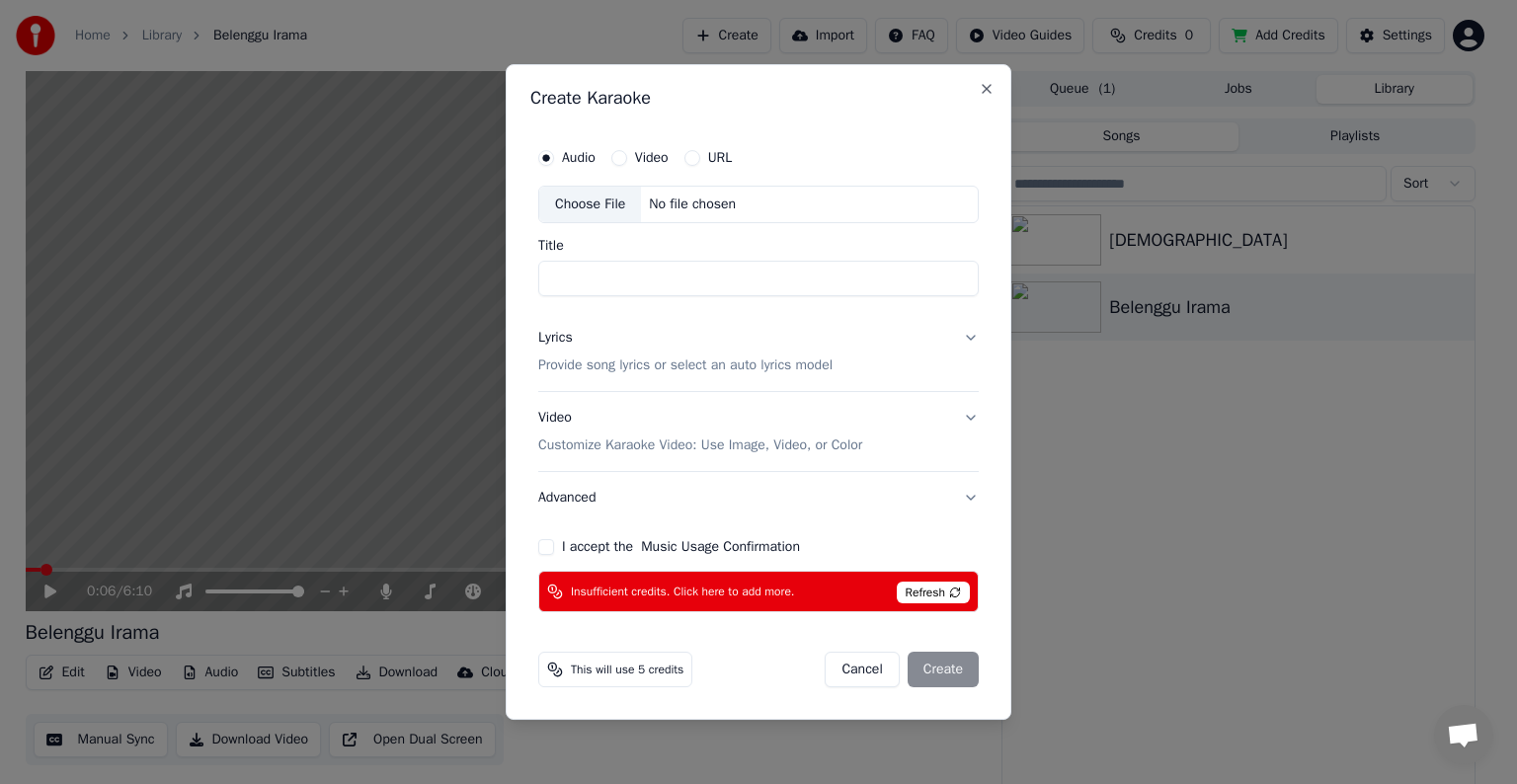 click on "Cancel" at bounding box center [861, 669] 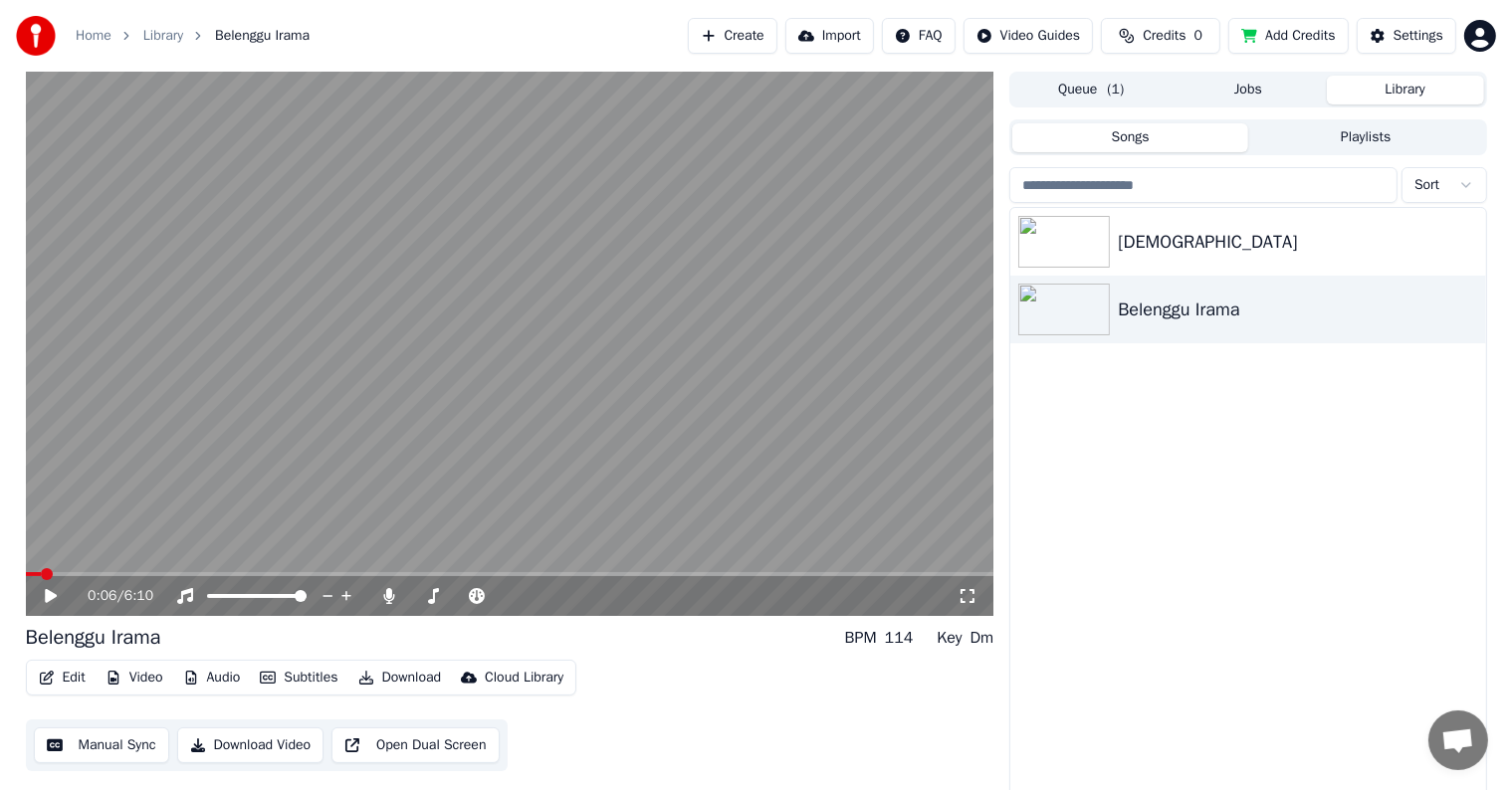 click on "Home Library Belenggu Irama Create Import FAQ Video Guides Credits 0 Add Credits Settings 0:06  /  6:10 Belenggu Irama BPM 114 Key Dm Edit Video Audio Subtitles Download Cloud Library Manual Sync Download Video Open Dual Screen Queue ( 1 ) Jobs Library Songs Playlists Sort [PERSON_NAME] Irama Chat [PERSON_NAME] from Youka Desktop More channels Continue on Email Network offline. Reconnecting... No messages can be received or sent for now. Youka Desktop Hello! How can I help you?  [DATE] i have download the trial version. if i have used up the credits and want to continue it, do i have to download the software again or do i upgrade the credit. if i select the pro version, do i have all the pro version type. [DATE] [DATE] [PERSON_NAME], no need to reinstall, just restart Youka. [DATE] [PERSON_NAME] Yes, you will have all the features. [DATE] Send a file Insert an emoji Send a file Audio message We run on Crisp" at bounding box center [756, 395] 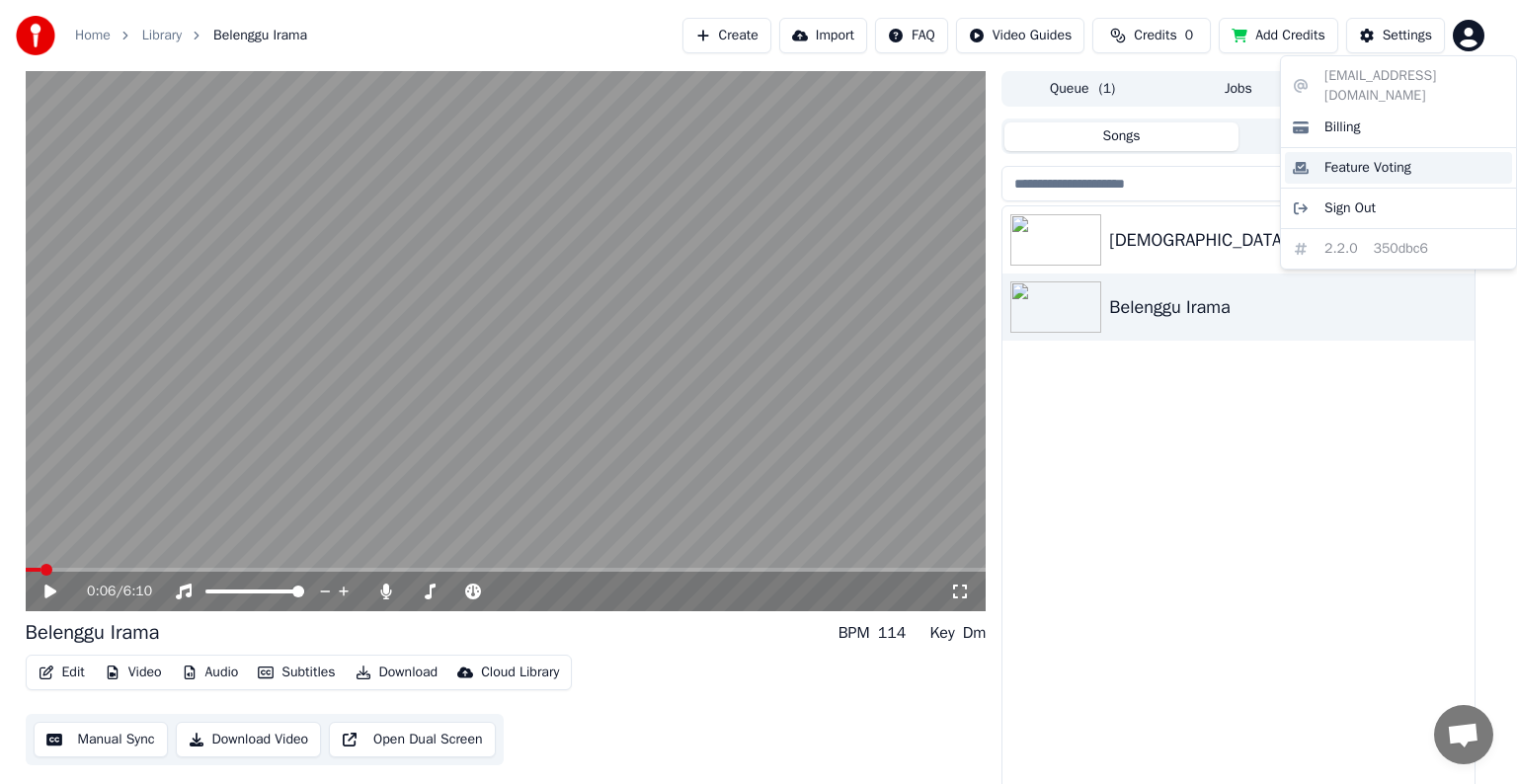 click on "Feature Voting" at bounding box center [1398, 168] 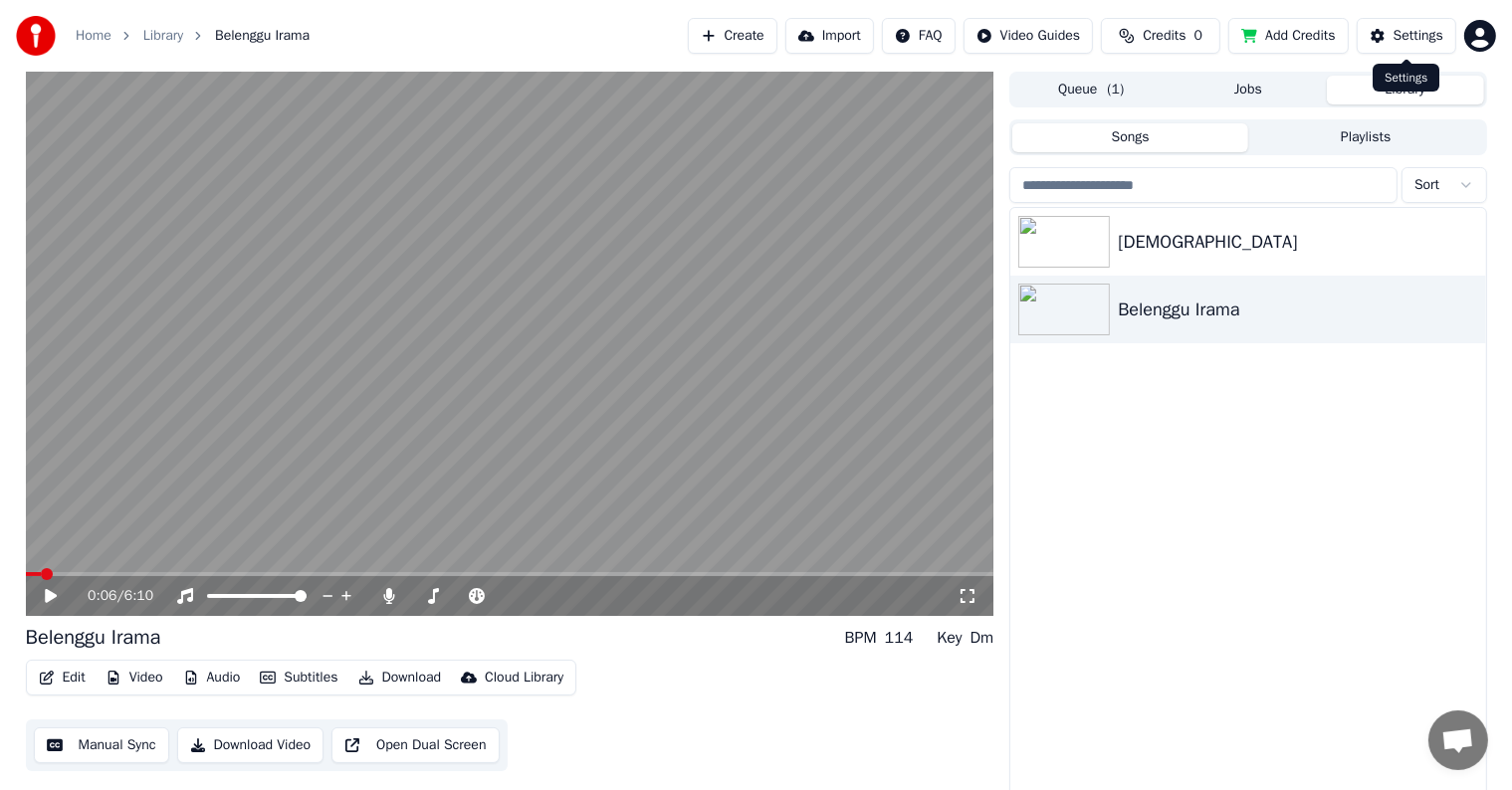 click on "Settings" at bounding box center (1418, 36) 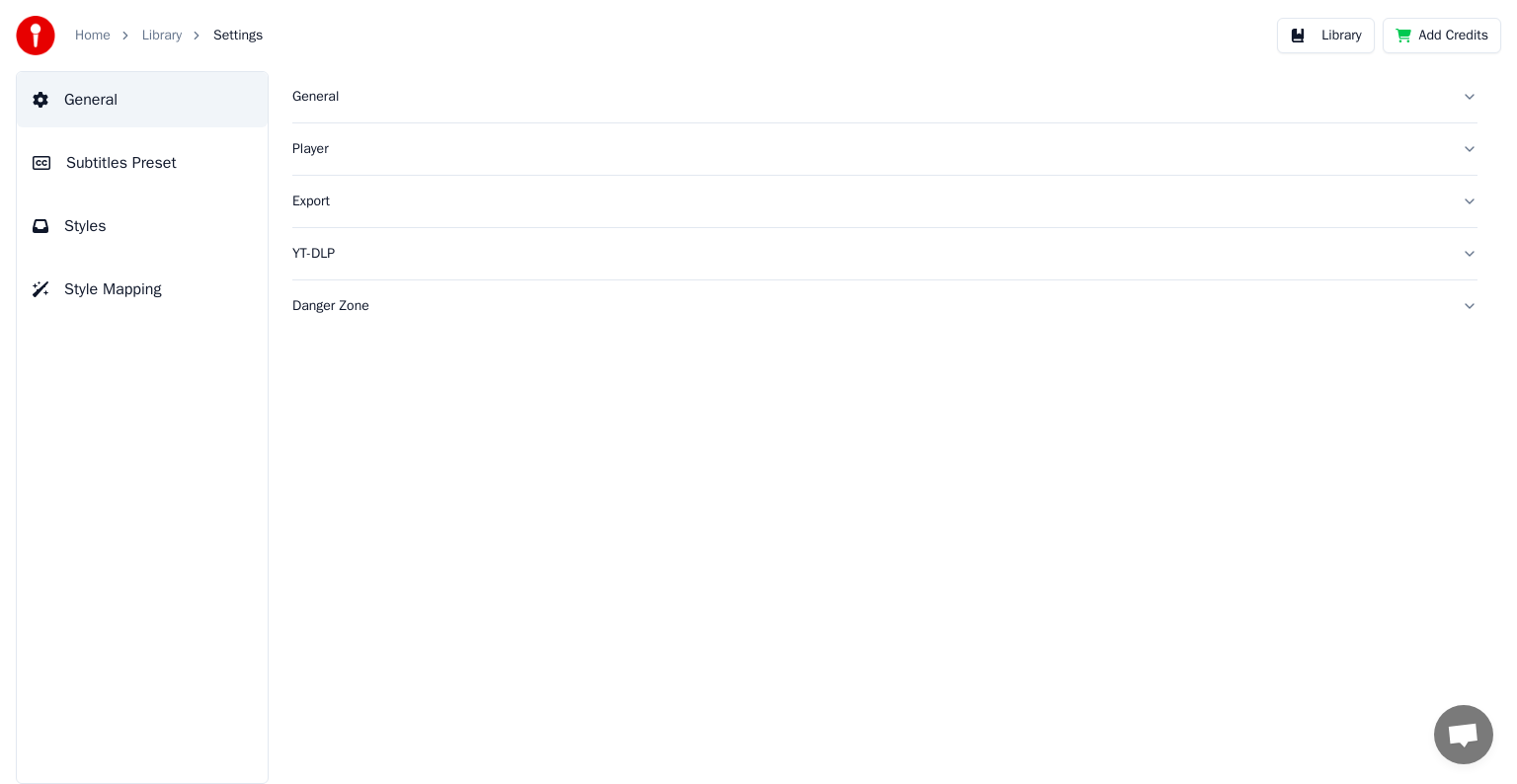 click on "Styles" at bounding box center (85, 226) 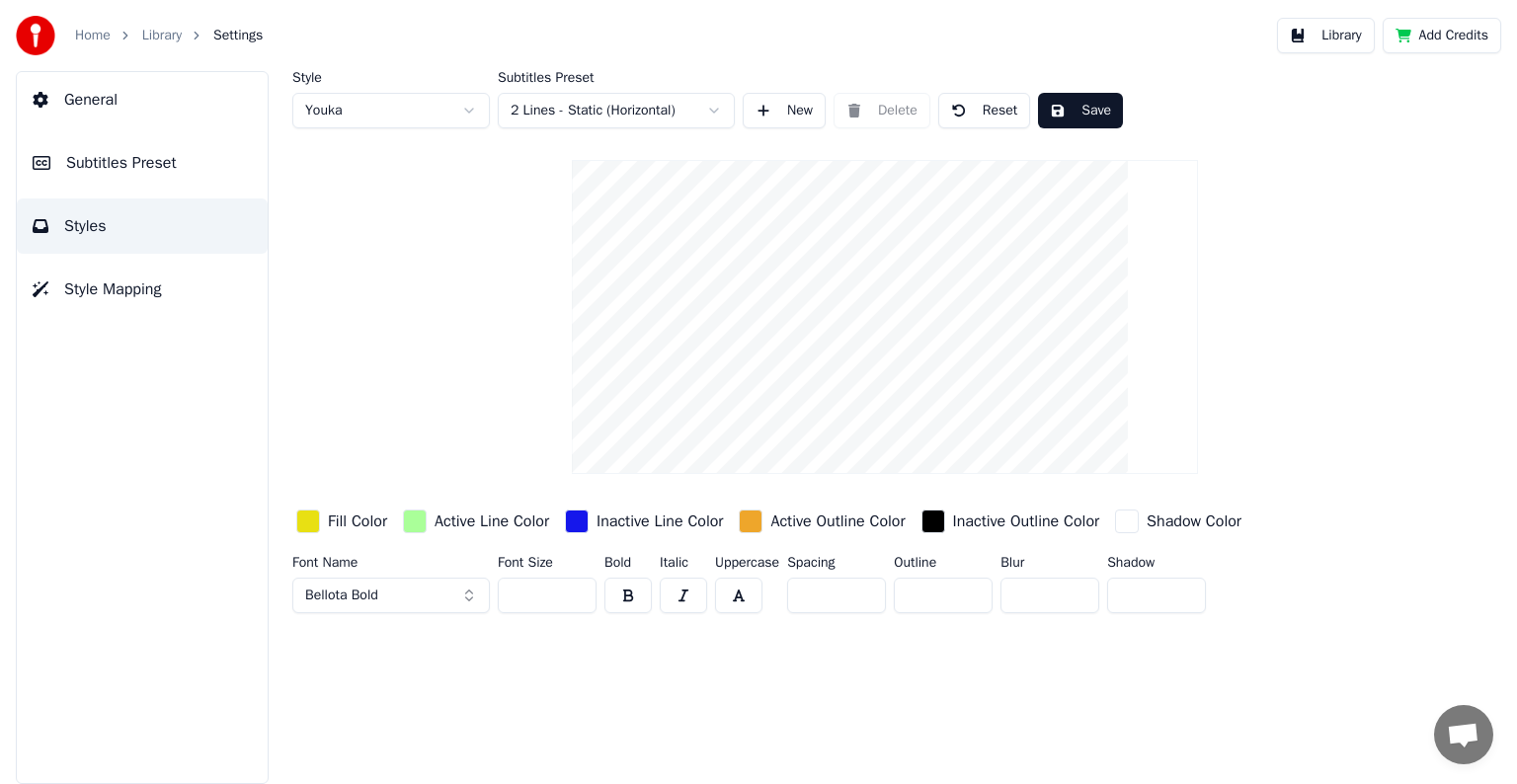 click at bounding box center [739, 595] 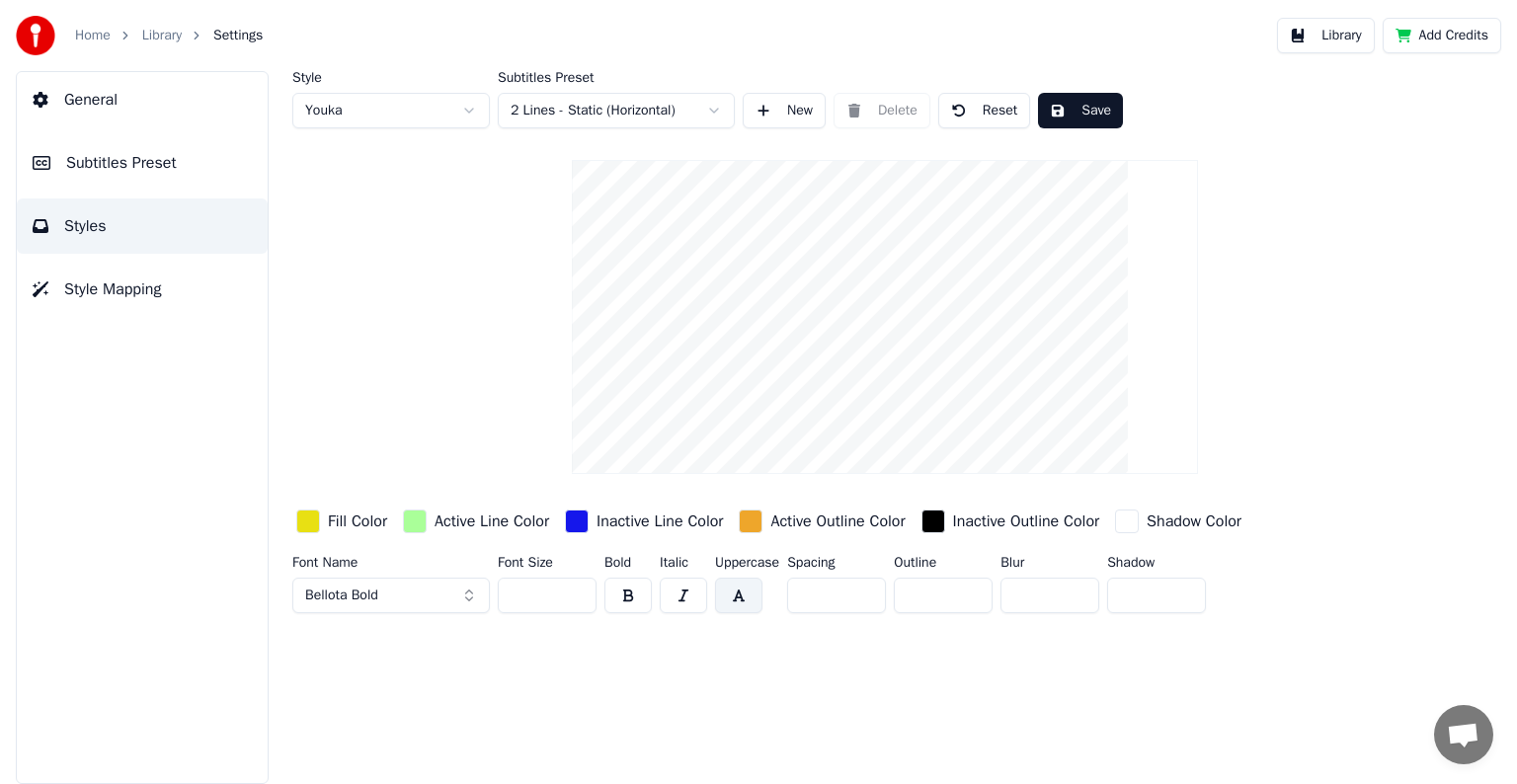 click at bounding box center [739, 595] 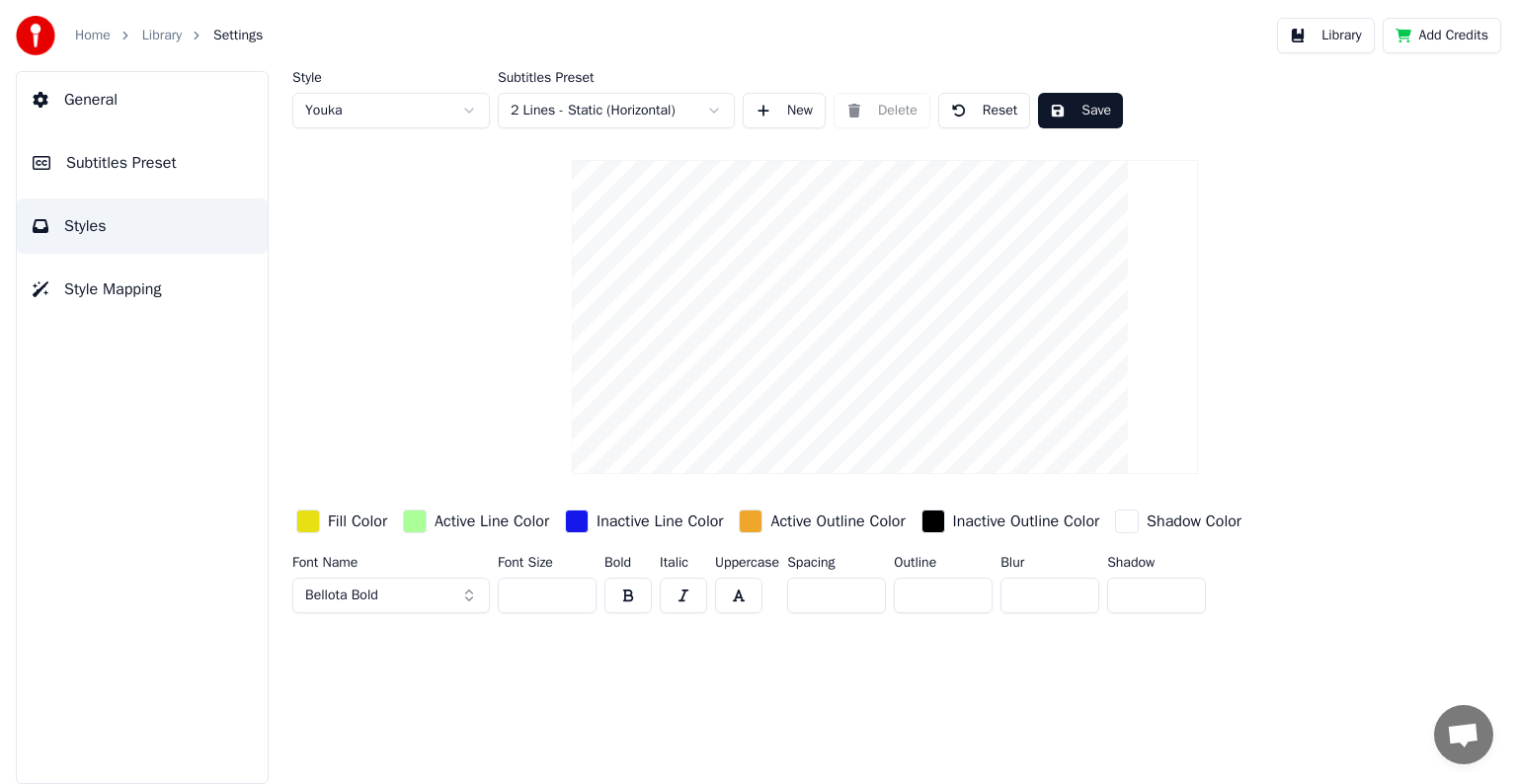 click at bounding box center [739, 595] 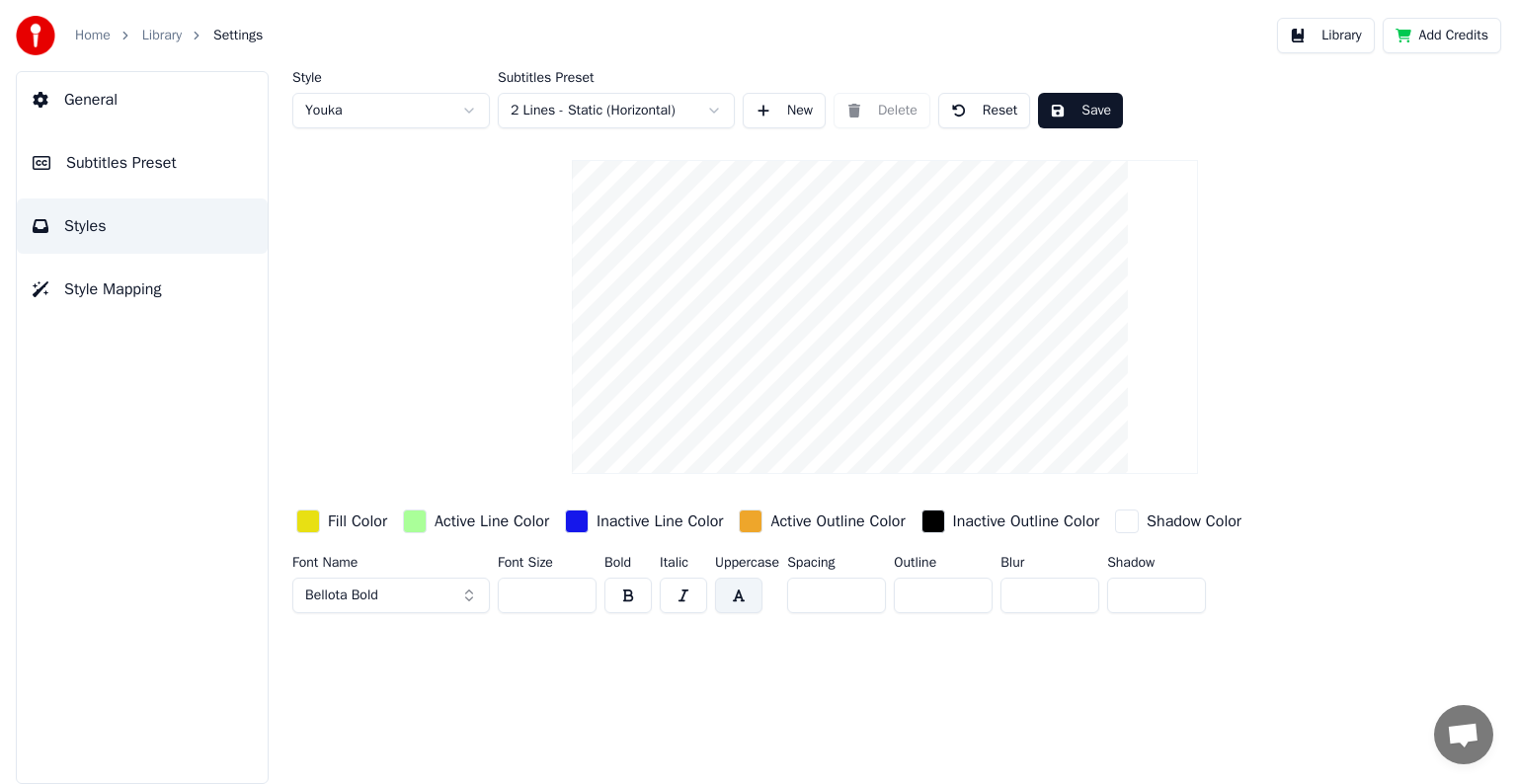click on "Style Mapping" at bounding box center [113, 289] 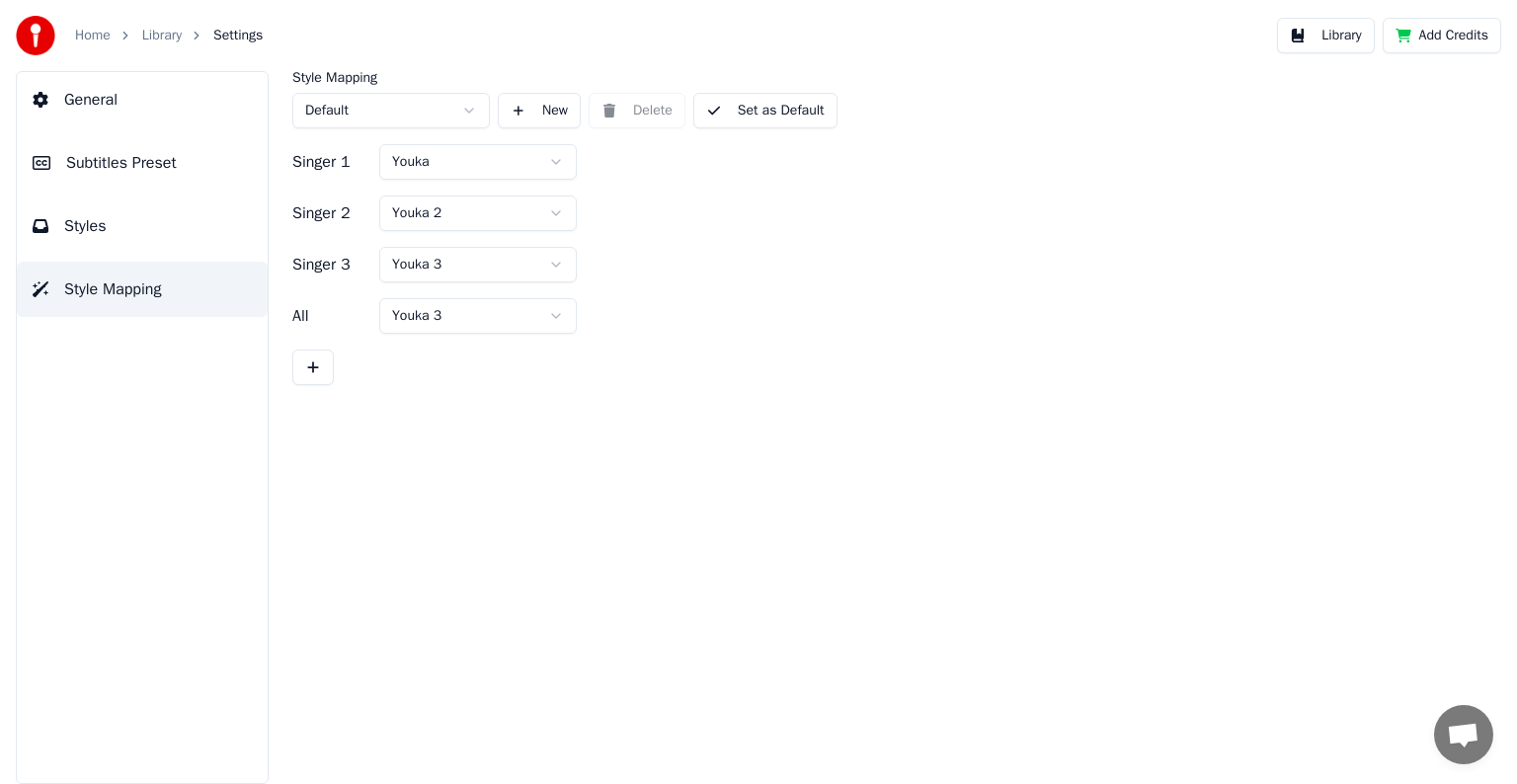 click on "Library" at bounding box center [1325, 36] 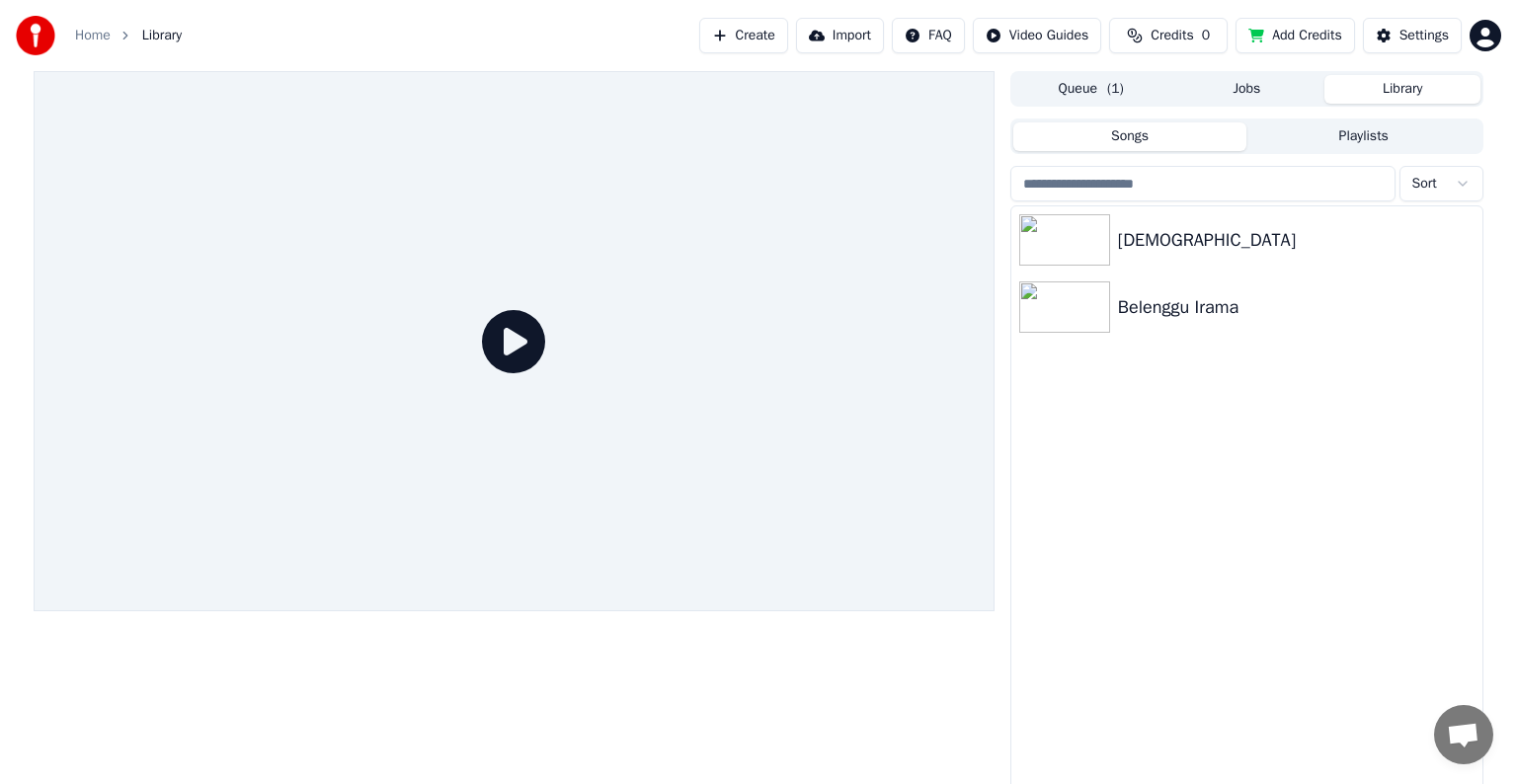 click on "Home Library Create Import FAQ Video Guides Credits 0 Add Credits Settings Queue ( 1 ) Jobs Library Songs Playlists Sort [PERSON_NAME] Irama Chat [PERSON_NAME] from Youka Desktop More channels Continue on Email Offline. You were inactive for some time. Send a message to reconnect to the chat. Youka Desktop Hello! How can I help you?  [DATE] i have download the trial version. if i have used up the credits and want to continue it, do i have to download the software again or do i upgrade the credit. if i select the pro version, do i have all the pro version type. [DATE] [DATE] [PERSON_NAME], no need to reinstall, just restart Youka. [DATE] [PERSON_NAME] Yes, you will have all the features. [DATE] Send a file Insert an emoji Send a file Audio message We run on Crisp" at bounding box center [758, 392] 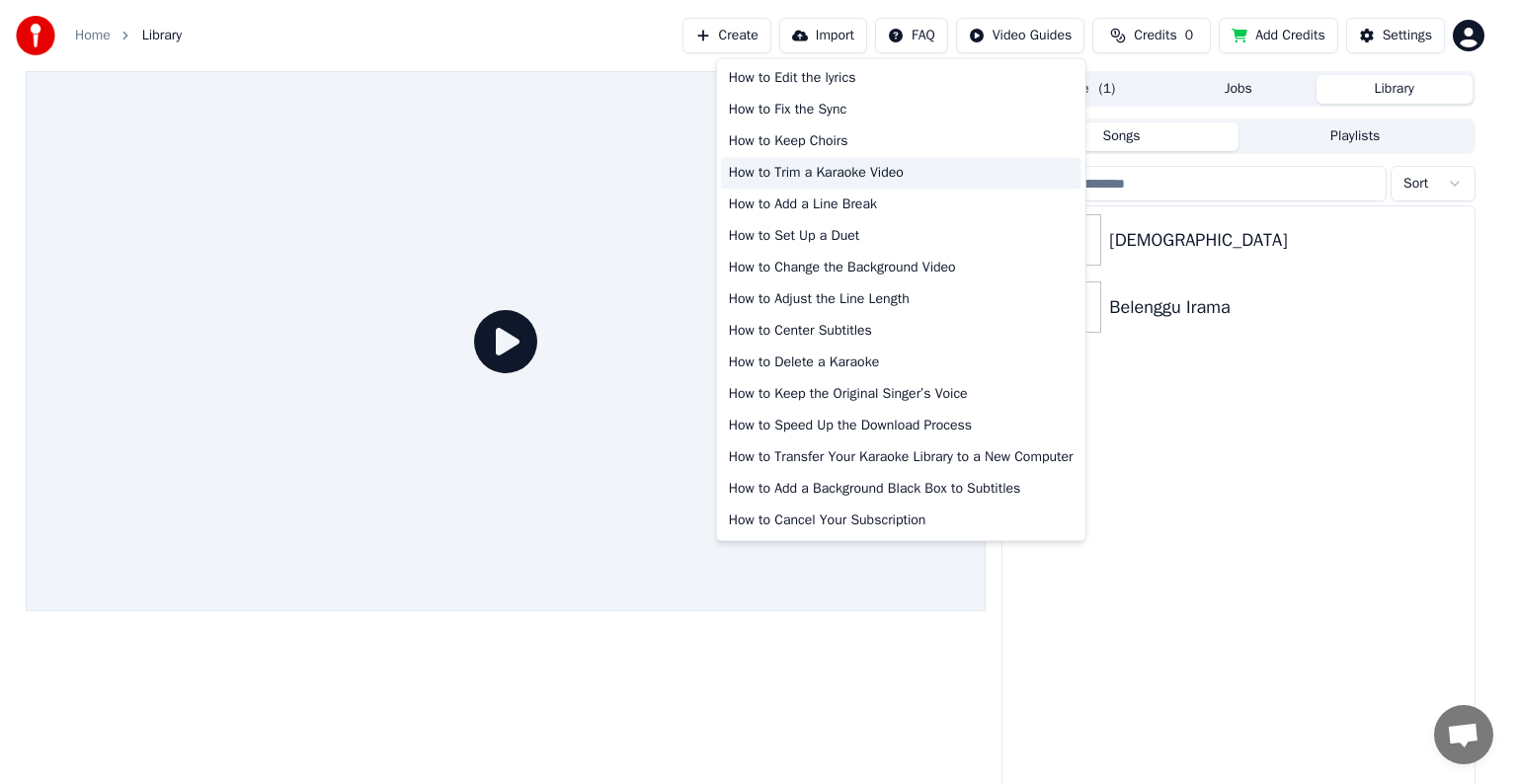 click on "How to Trim a Karaoke Video" at bounding box center [901, 173] 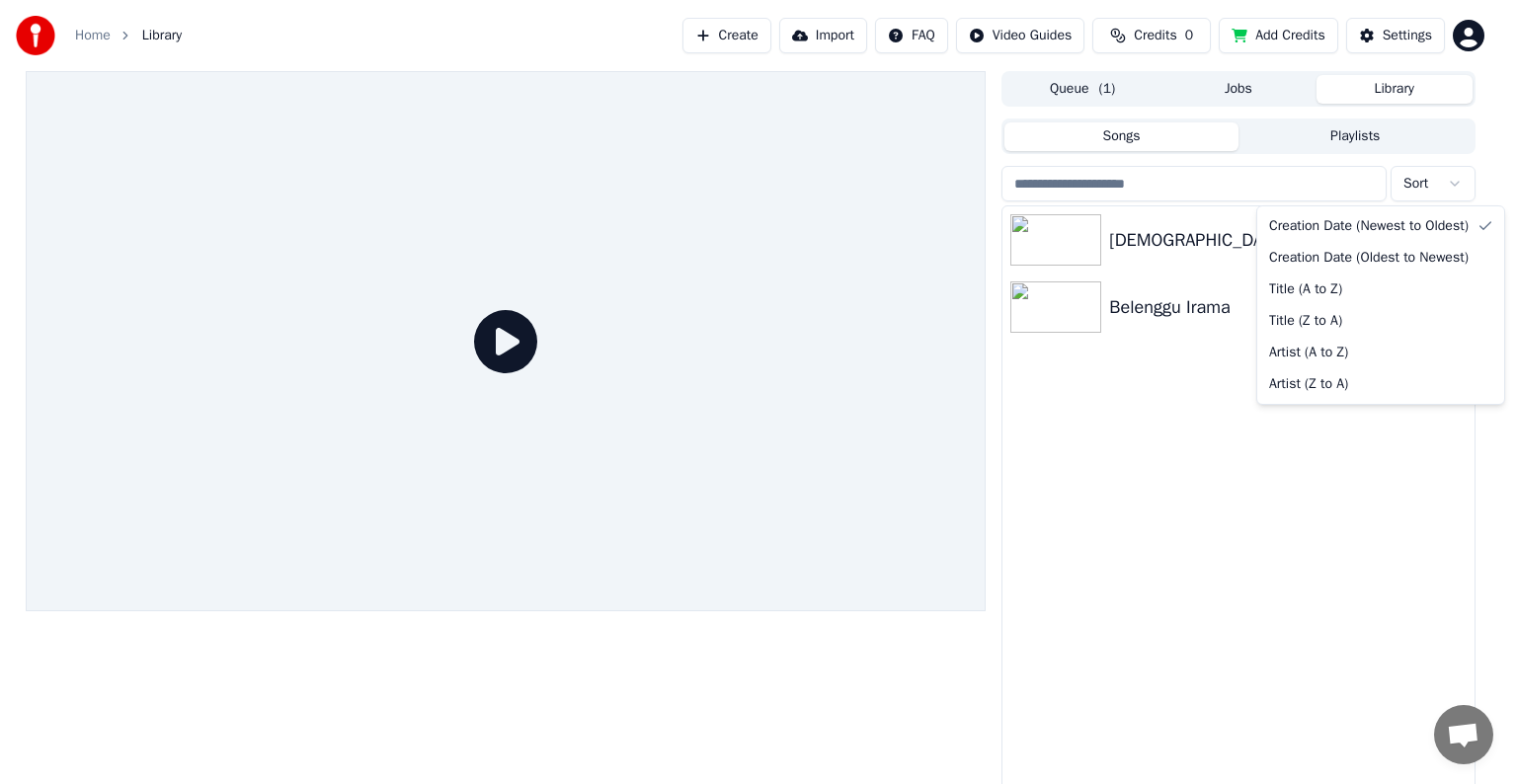 click on "Home Library Create Import FAQ Video Guides Credits 0 Add Credits Settings Queue ( 1 ) Jobs Library Songs Playlists Sort [PERSON_NAME] Irama Chat [PERSON_NAME] from Youka Desktop More channels Continue on Email Offline. You were inactive for some time. Send a message to reconnect to the chat. Youka Desktop Hello! How can I help you?  [DATE] i have download the trial version. if i have used up the credits and want to continue it, do i have to download the software again or do i upgrade the credit. if i select the pro version, do i have all the pro version type. [DATE] [DATE] [PERSON_NAME], no need to reinstall, just restart Youka. [DATE] [PERSON_NAME] Yes, you will have all the features. [DATE] Send a file Insert an emoji Send a file Audio message We run on Crisp Creation Date (Newest to Oldest) Creation Date (Oldest to Newest) Title (A to Z) Title (Z to A) Artist (A to Z) Artist (Z to A)" at bounding box center (758, 392) 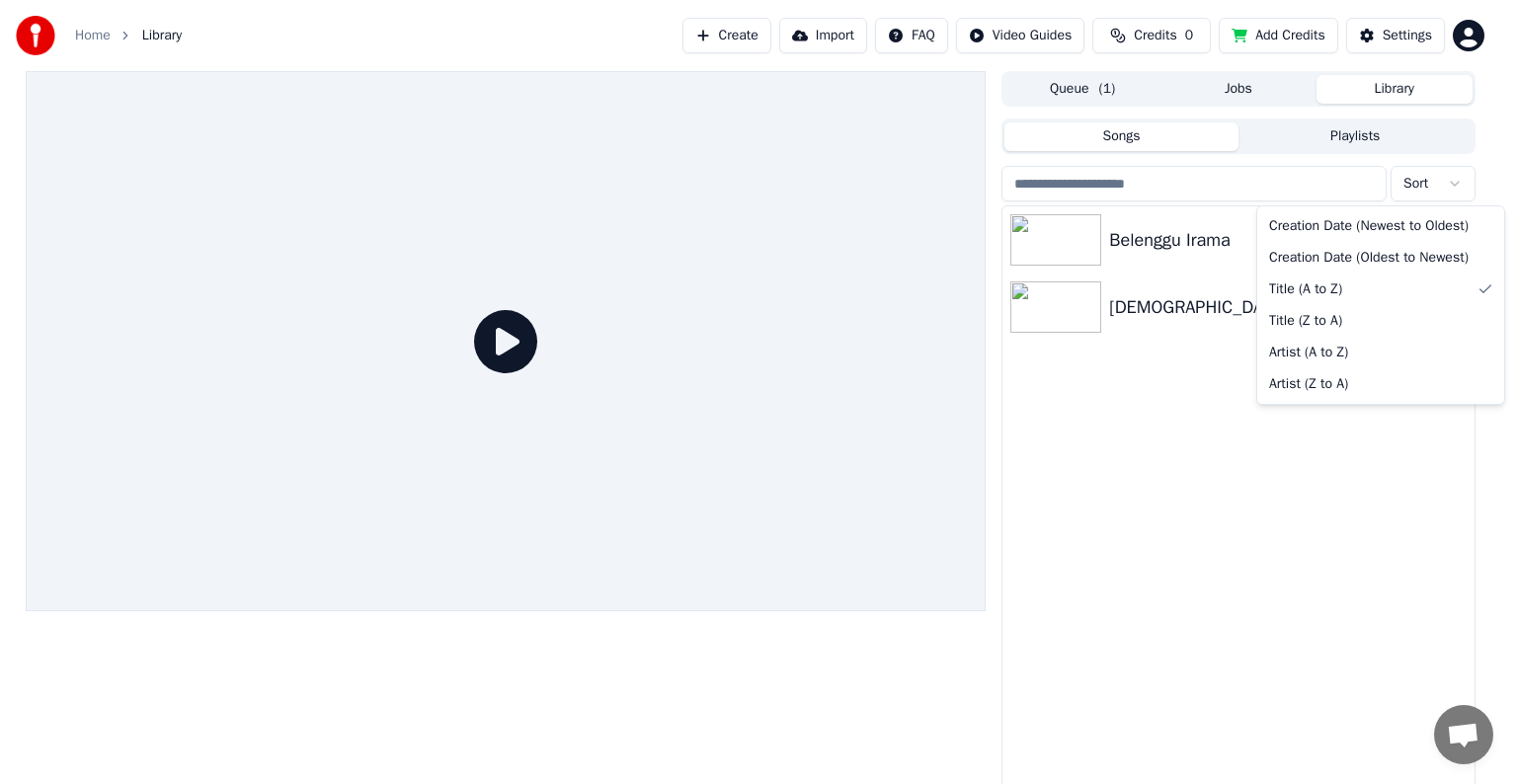 click on "Home Library Create Import FAQ Video Guides Credits 0 Add Credits Settings Queue ( 1 ) Jobs Library Songs Playlists Sort Belenggu Irama DAWAI Chat [PERSON_NAME] from Youka Desktop More channels Continue on Email Offline. You were inactive for some time. Send a message to reconnect to the chat. Youka Desktop Hello! How can I help you?  [DATE] i have download the trial version. if i have used up the credits and want to continue it, do i have to download the software again or do i upgrade the credit. if i select the pro version, do i have all the pro version type. [DATE] [DATE] [PERSON_NAME], no need to reinstall, just restart Youka. [DATE] [PERSON_NAME] Yes, you will have all the features. [DATE] Send a file Insert an emoji Send a file Audio message We run on Crisp Creation Date (Newest to Oldest) Creation Date (Oldest to Newest) Title (A to Z) Title (Z to A) Artist (A to Z) Artist (Z to A)" at bounding box center [758, 392] 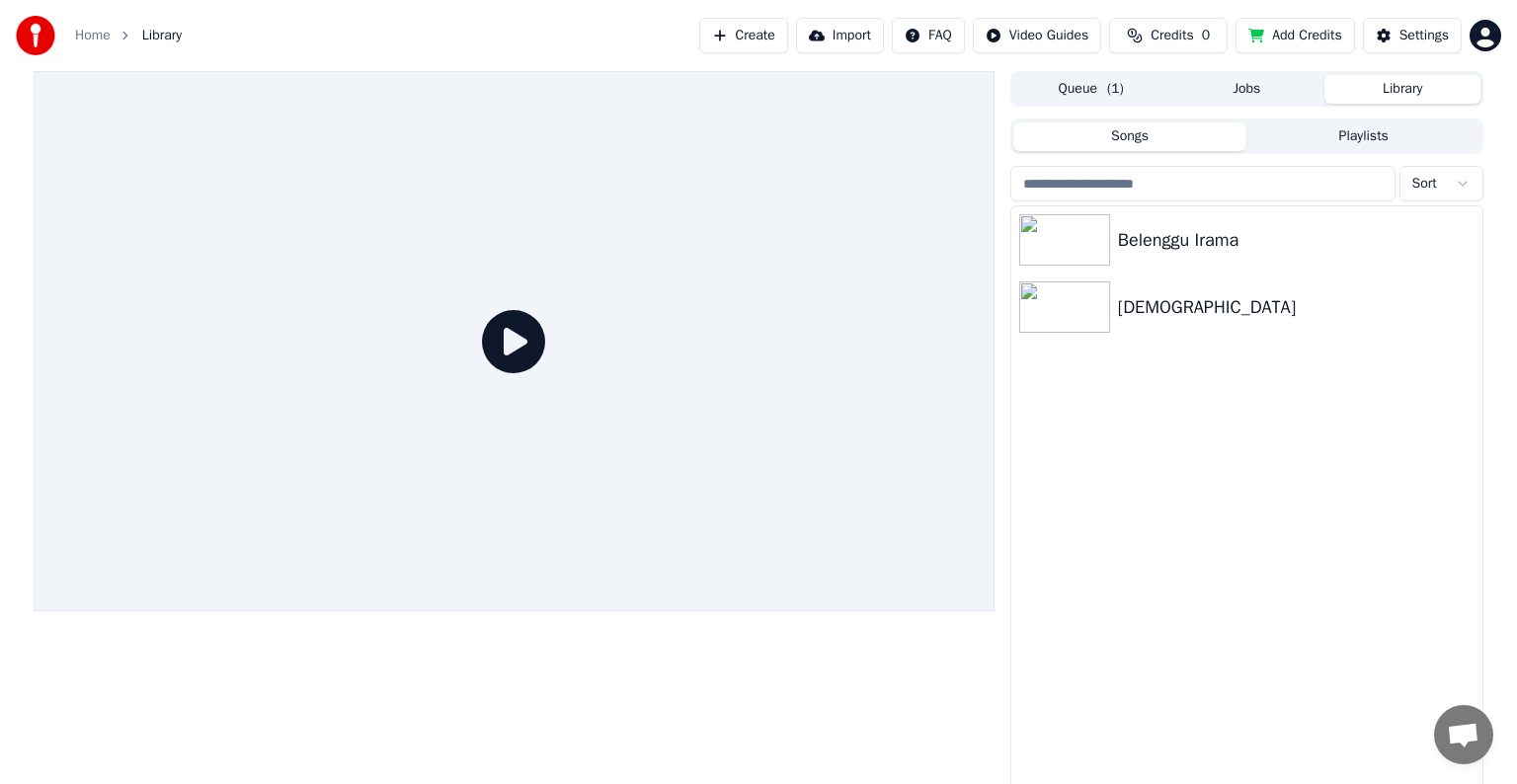 click on "Home Library Create Import FAQ Video Guides Credits 0 Add Credits Settings Queue ( 1 ) Jobs Library Songs Playlists Sort Belenggu Irama DAWAI Chat [PERSON_NAME] from Youka Desktop More channels Continue on Email Offline. You were inactive for some time. Send a message to reconnect to the chat. Youka Desktop Hello! How can I help you?  [DATE] i have download the trial version. if i have used up the credits and want to continue it, do i have to download the software again or do i upgrade the credit. if i select the pro version, do i have all the pro version type. [DATE] [DATE] [PERSON_NAME], no need to reinstall, just restart Youka. [DATE] [PERSON_NAME] Yes, you will have all the features. [DATE] Send a file Insert an emoji Send a file Audio message We run on Crisp" at bounding box center [758, 392] 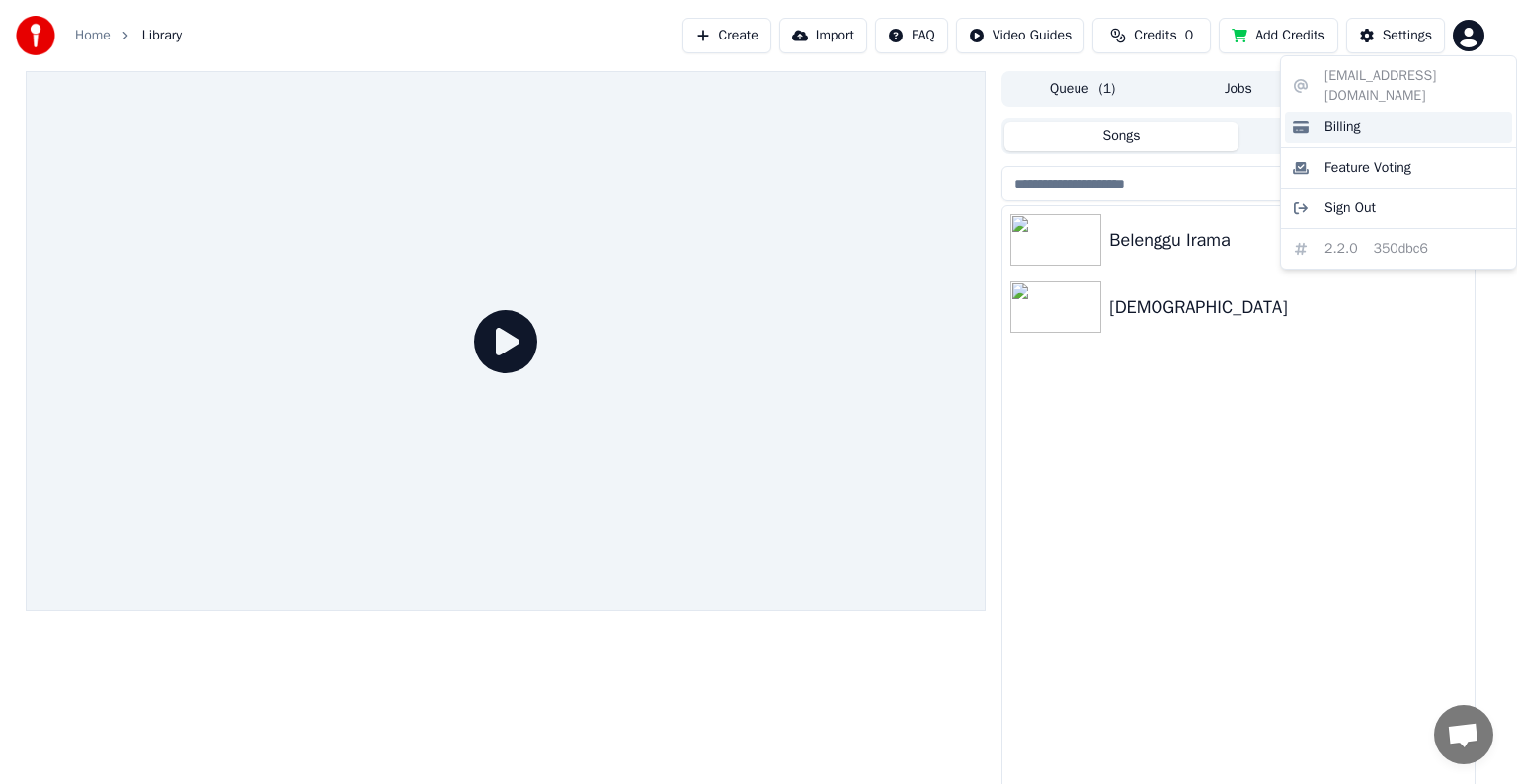 click on "Billing" at bounding box center [1398, 127] 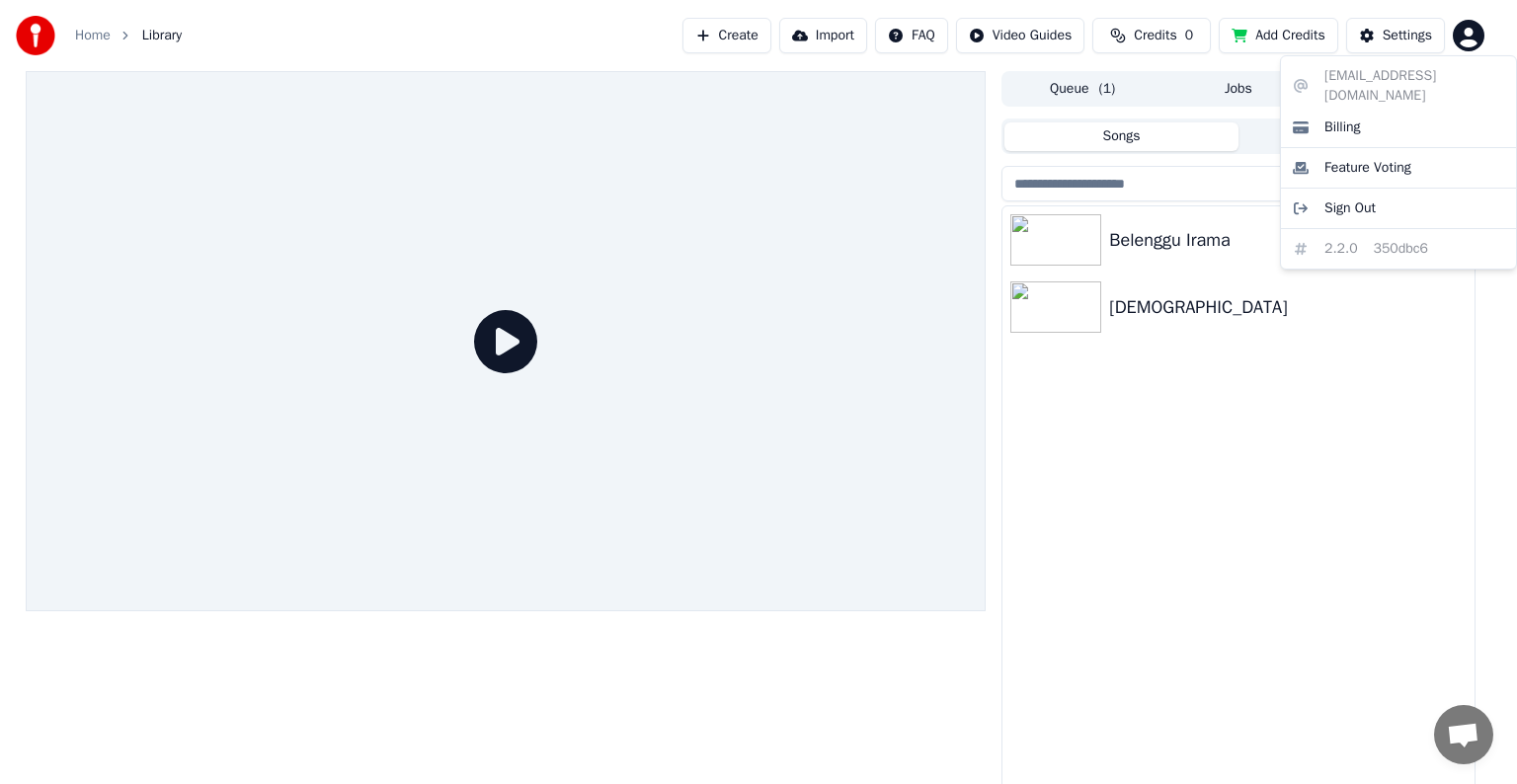 click on "Home Library Create Import FAQ Video Guides Credits 0 Add Credits Settings Queue ( 1 ) Jobs Library Songs Playlists Sort Belenggu Irama DAWAI Chat [PERSON_NAME] from Youka Desktop More channels Continue on Email Offline. You were inactive for some time. Send a message to reconnect to the chat. Youka Desktop Hello! How can I help you?  [DATE] i have download the trial version. if i have used up the credits and want to continue it, do i have to download the software again or do i upgrade the credit. if i select the pro version, do i have all the pro version type. [DATE] [DATE] [PERSON_NAME], no need to reinstall, just restart Youka. [DATE] [PERSON_NAME] Yes, you will have all the features. [DATE] Send a file Insert an emoji Send a file Audio message We run on Crisp [EMAIL_ADDRESS][DOMAIN_NAME] Billing Feature Voting Sign Out 2.2.0 350dbc6" at bounding box center (758, 392) 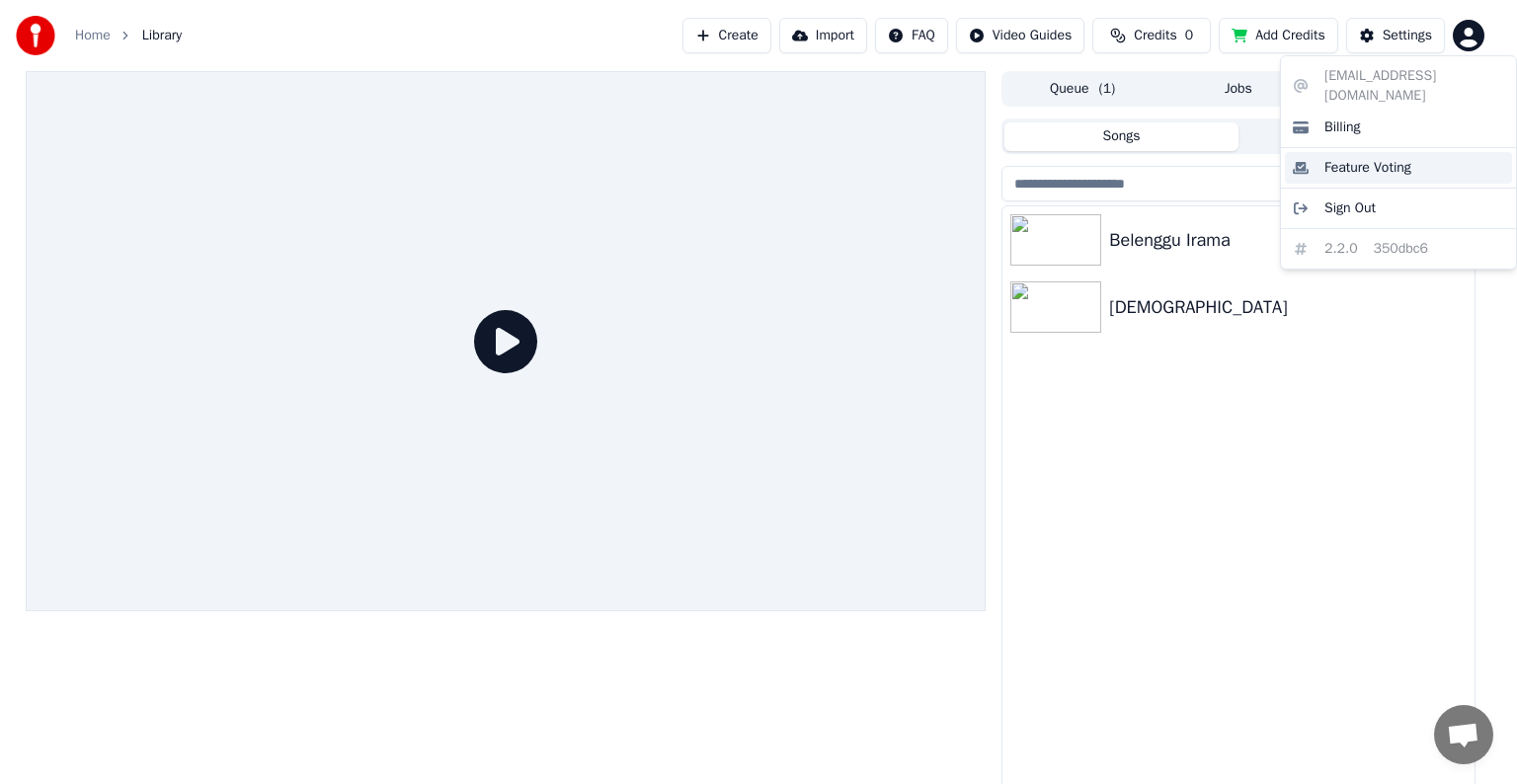 click on "Feature Voting" at bounding box center [1368, 168] 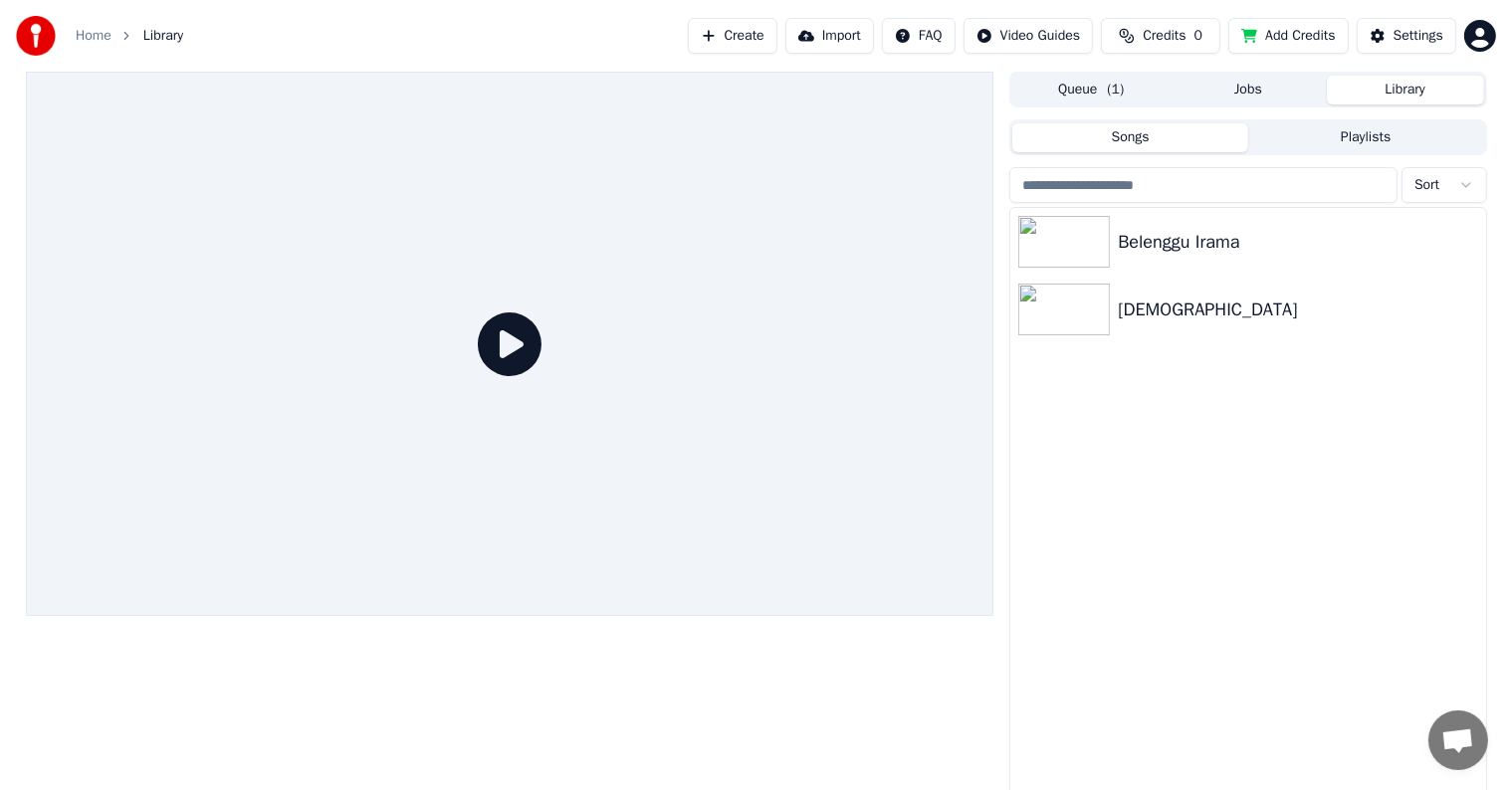 click on "Add Credits" at bounding box center [1288, 36] 